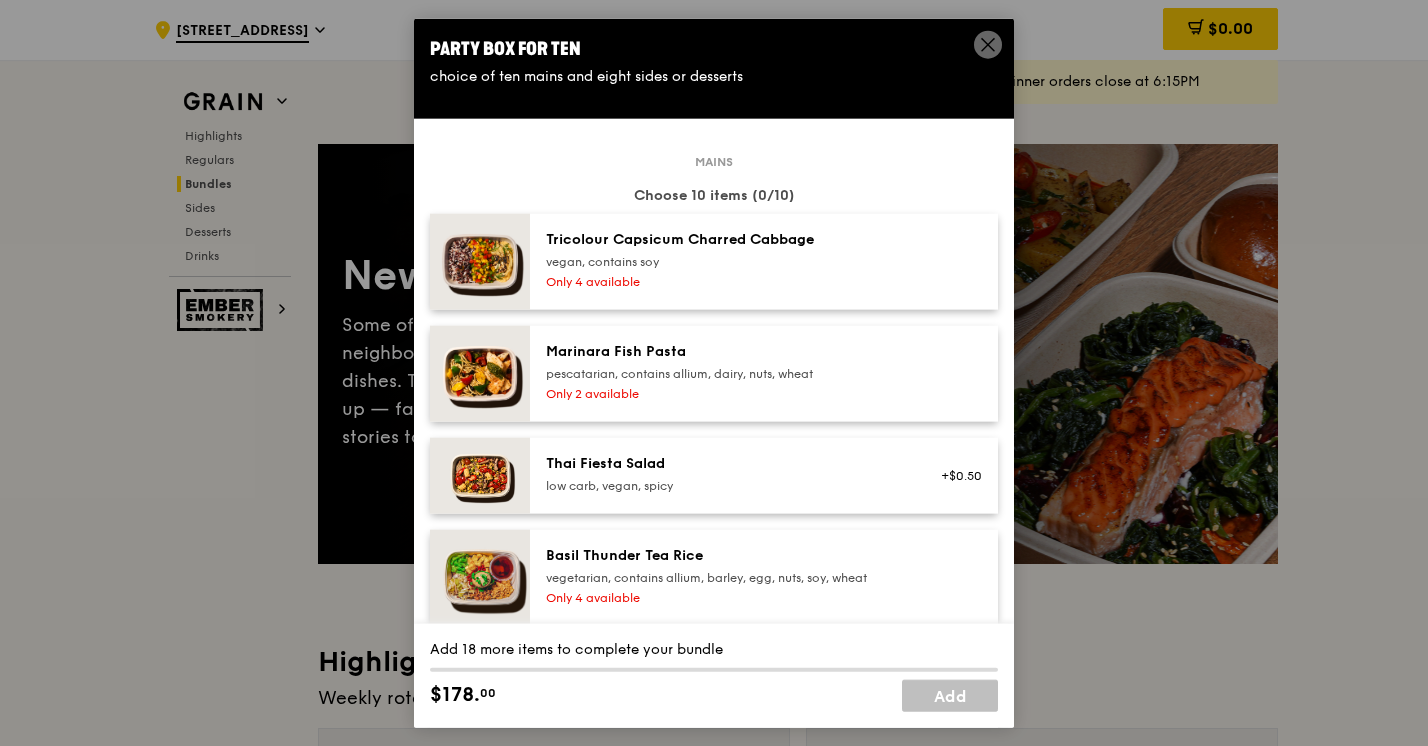 scroll, scrollTop: 4099, scrollLeft: 0, axis: vertical 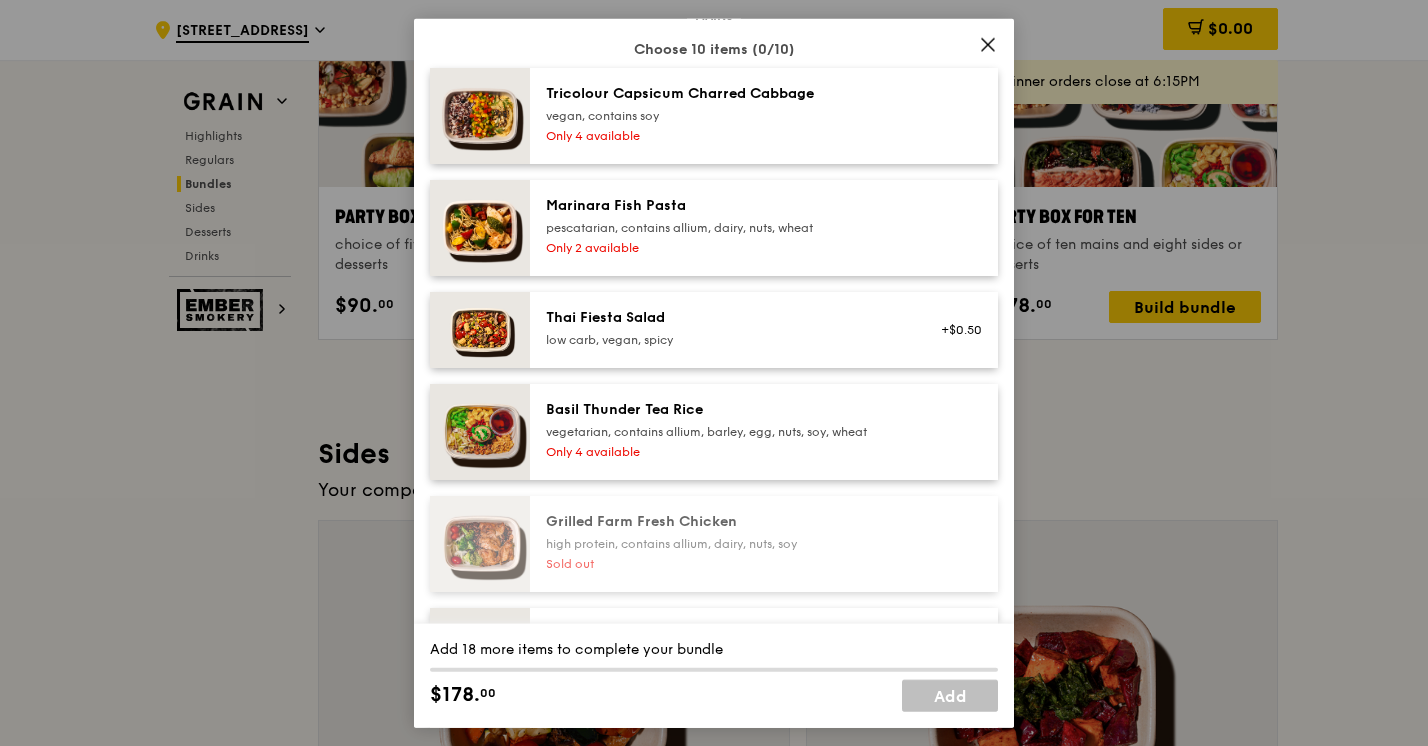 click on "Party Box for Ten
choice of ten mains and eight sides or desserts
Mains
Choose 10 items (0/10)
Tricolour Capsicum Charred Cabbage
vegan, contains soy
Only 4 available
Marinara Fish Pasta
pescatarian, contains allium, dairy, nuts, wheat
Only 2 available
Thai Fiesta Salad
low carb, vegan, spicy
+$0.50
Basil Thunder Tea Rice
vegetarian, contains allium, barley, egg, nuts, soy, wheat
Only 4 available
Grilled Farm Fresh Chicken
high protein, contains allium, dairy, nuts, soy
Sold out
Honey Duo Mustard Chicken
high protein, contains allium, soy, wheat
Only 4 available
+$0.50
Ayam Kampung Masak Merah
high protein, spicy, contains allium, shellfish, soy, wheat
Only 4 available" at bounding box center (714, 373) 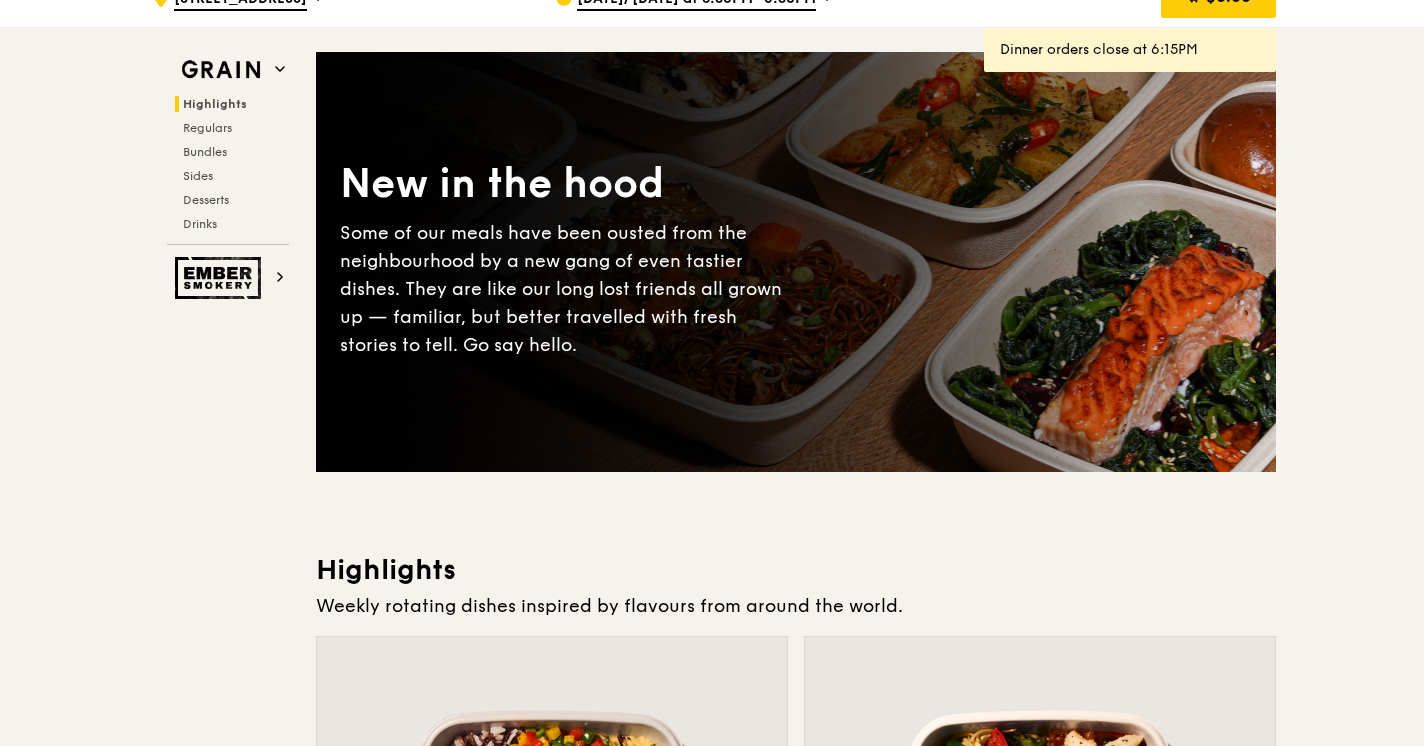 scroll, scrollTop: 0, scrollLeft: 0, axis: both 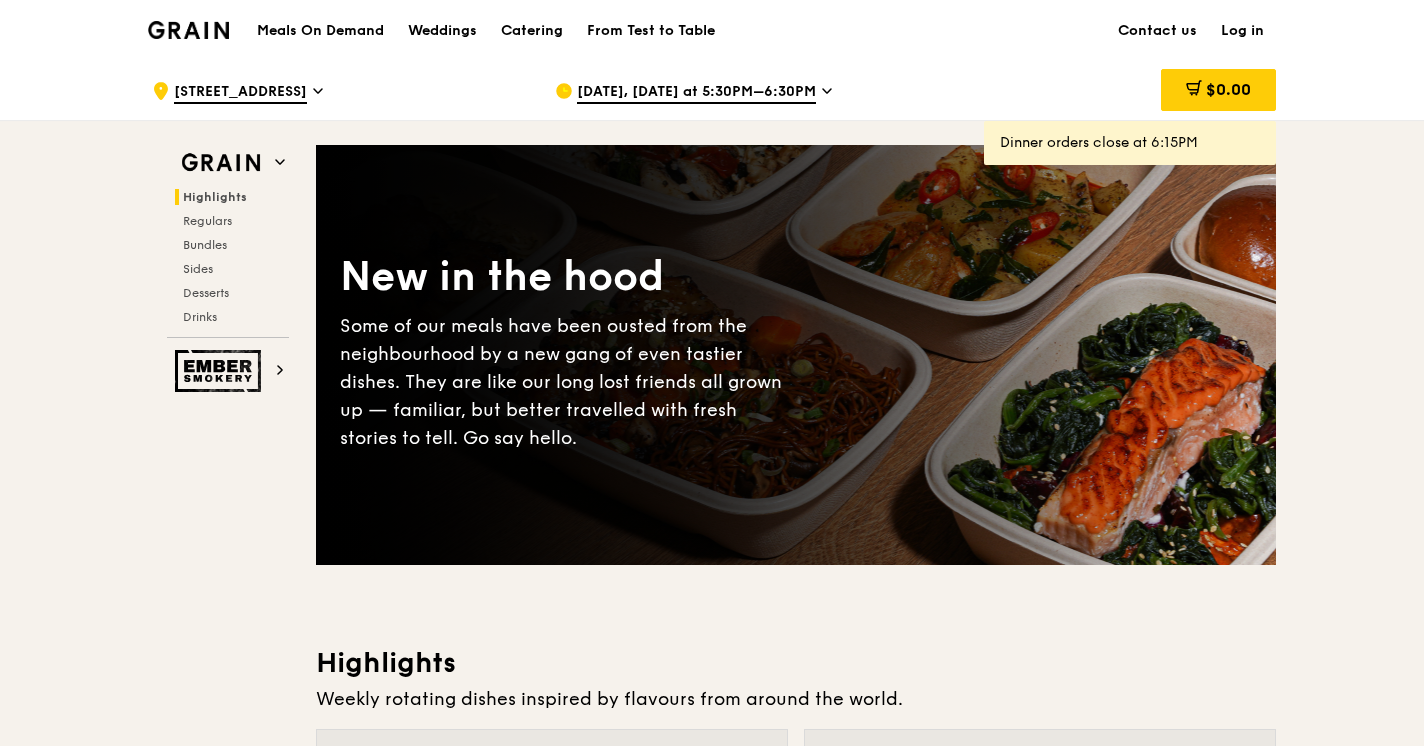 click on "Meals On Demand" at bounding box center [320, 31] 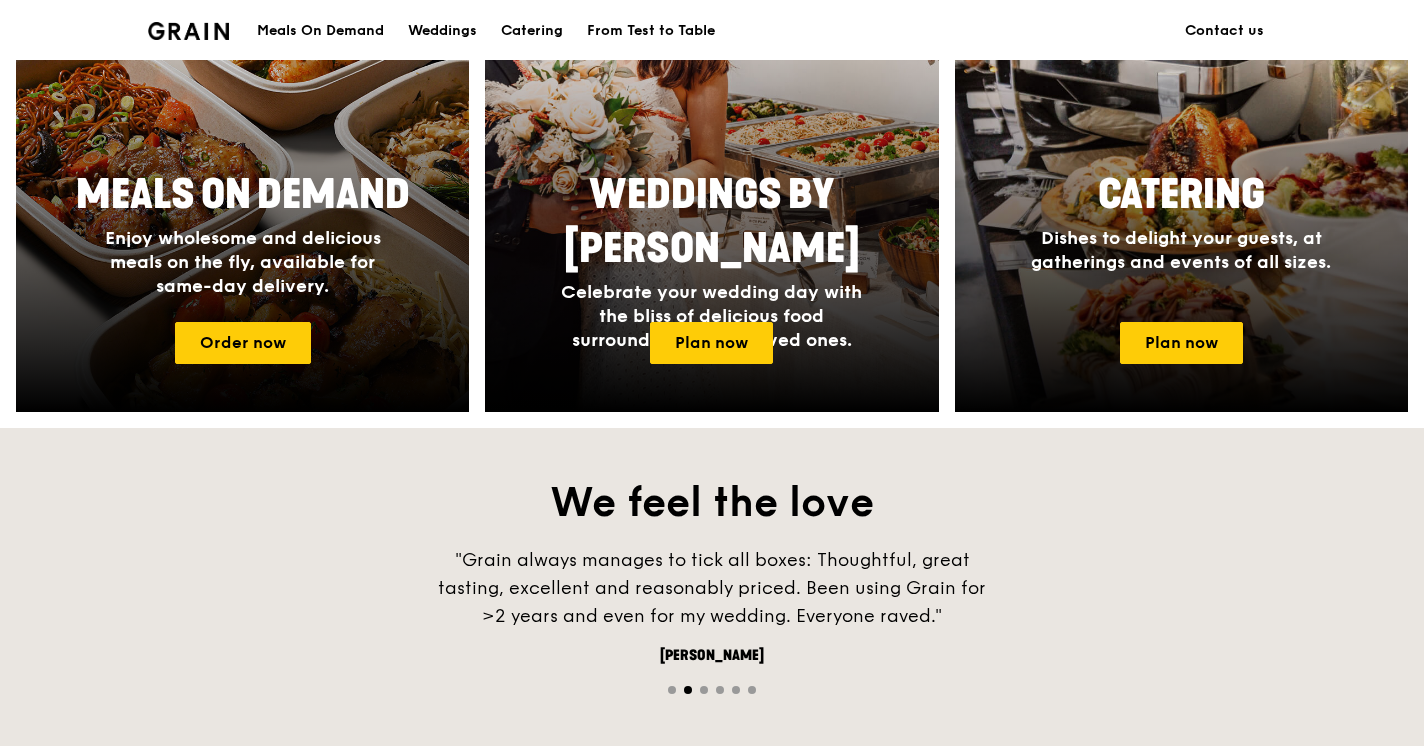 scroll, scrollTop: 892, scrollLeft: 0, axis: vertical 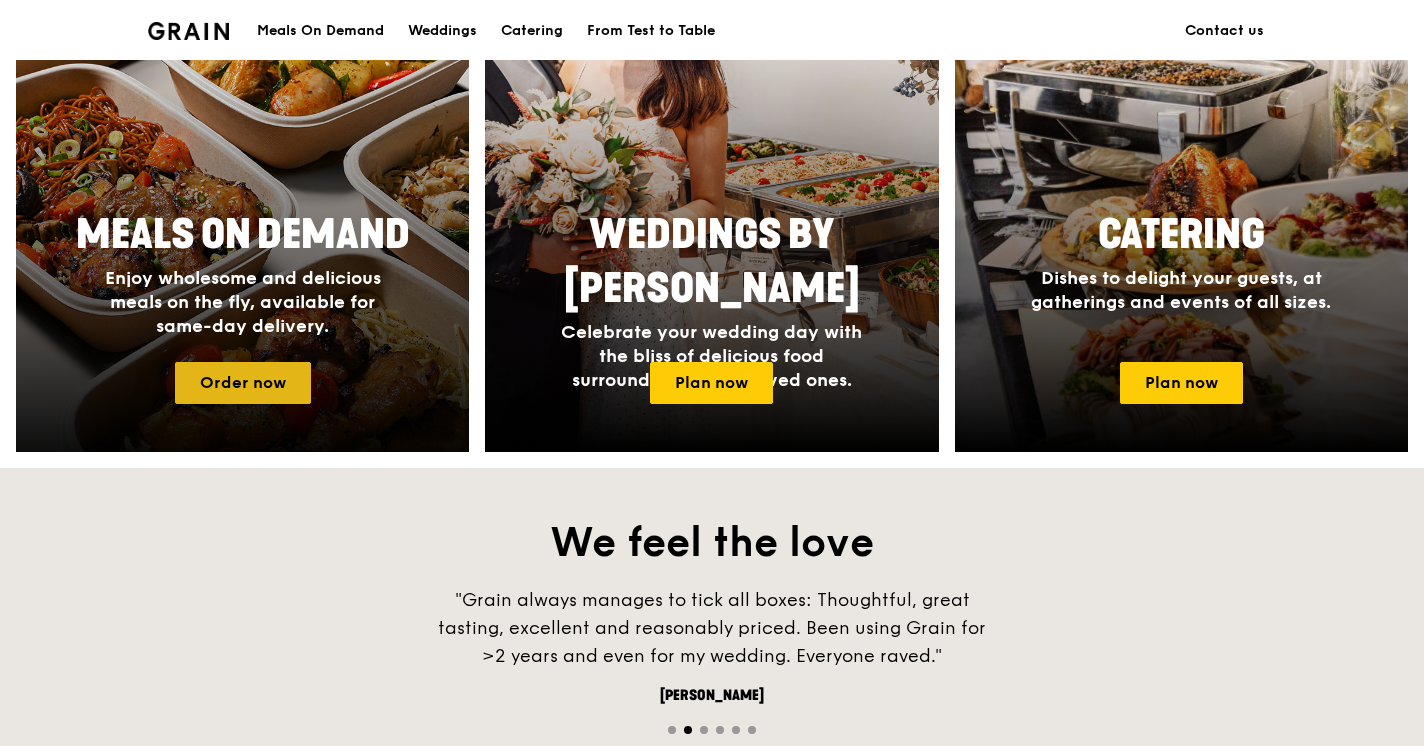 click on "Order now" at bounding box center (243, 383) 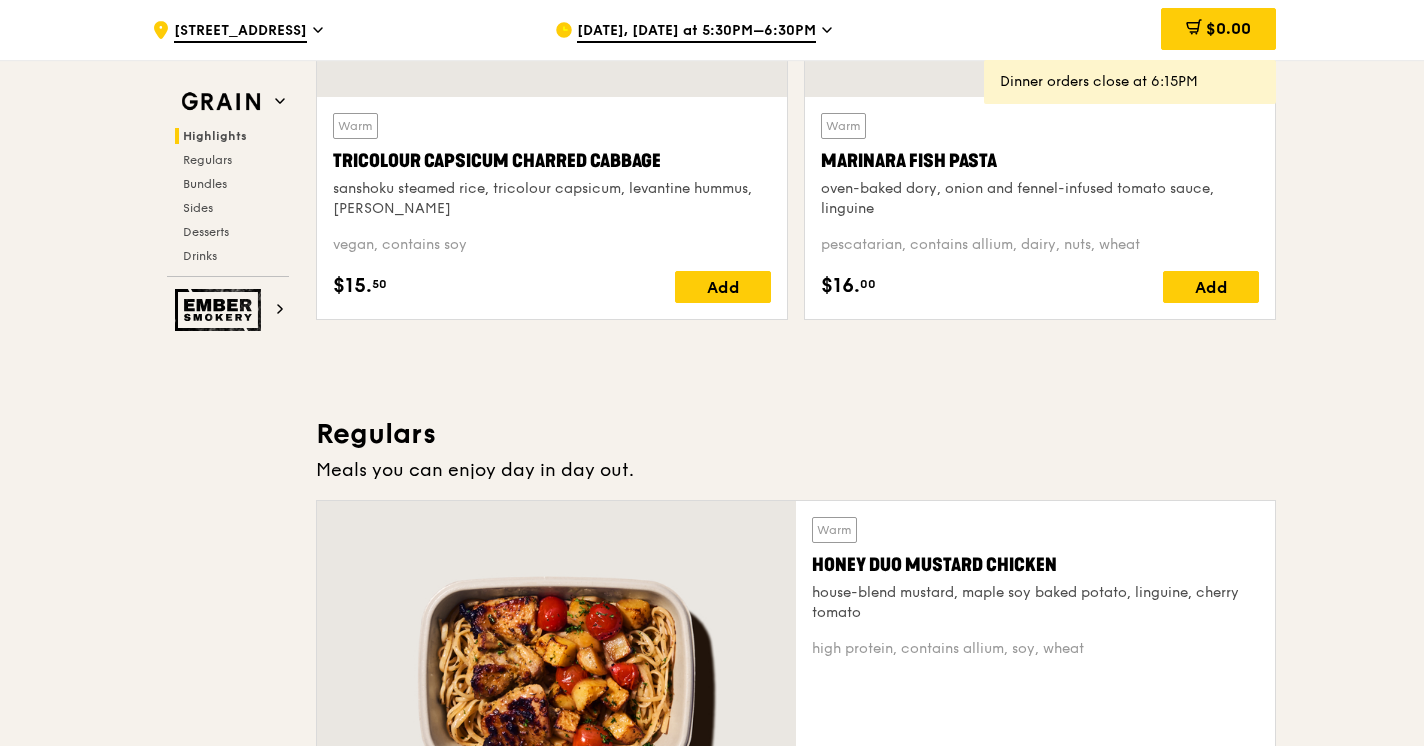 scroll, scrollTop: 0, scrollLeft: 0, axis: both 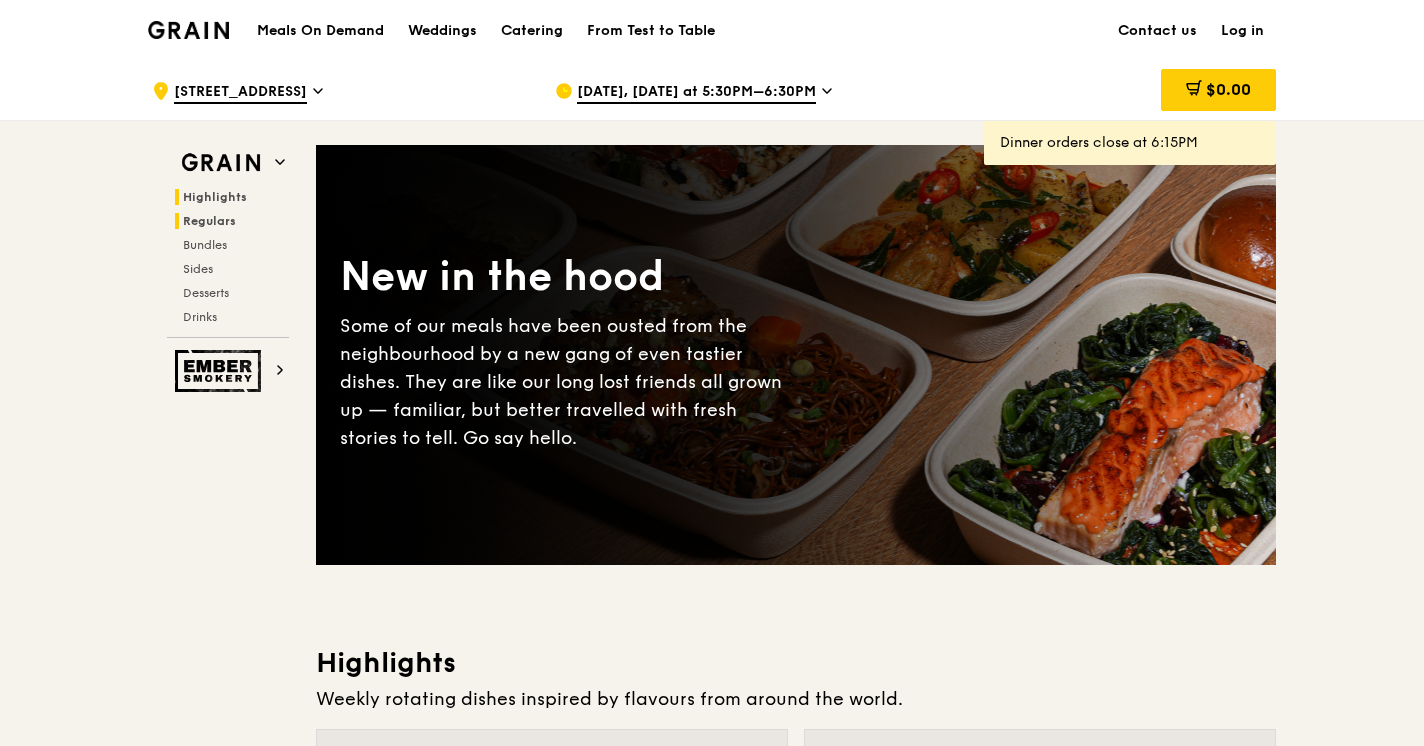 click on "Regulars" at bounding box center [209, 221] 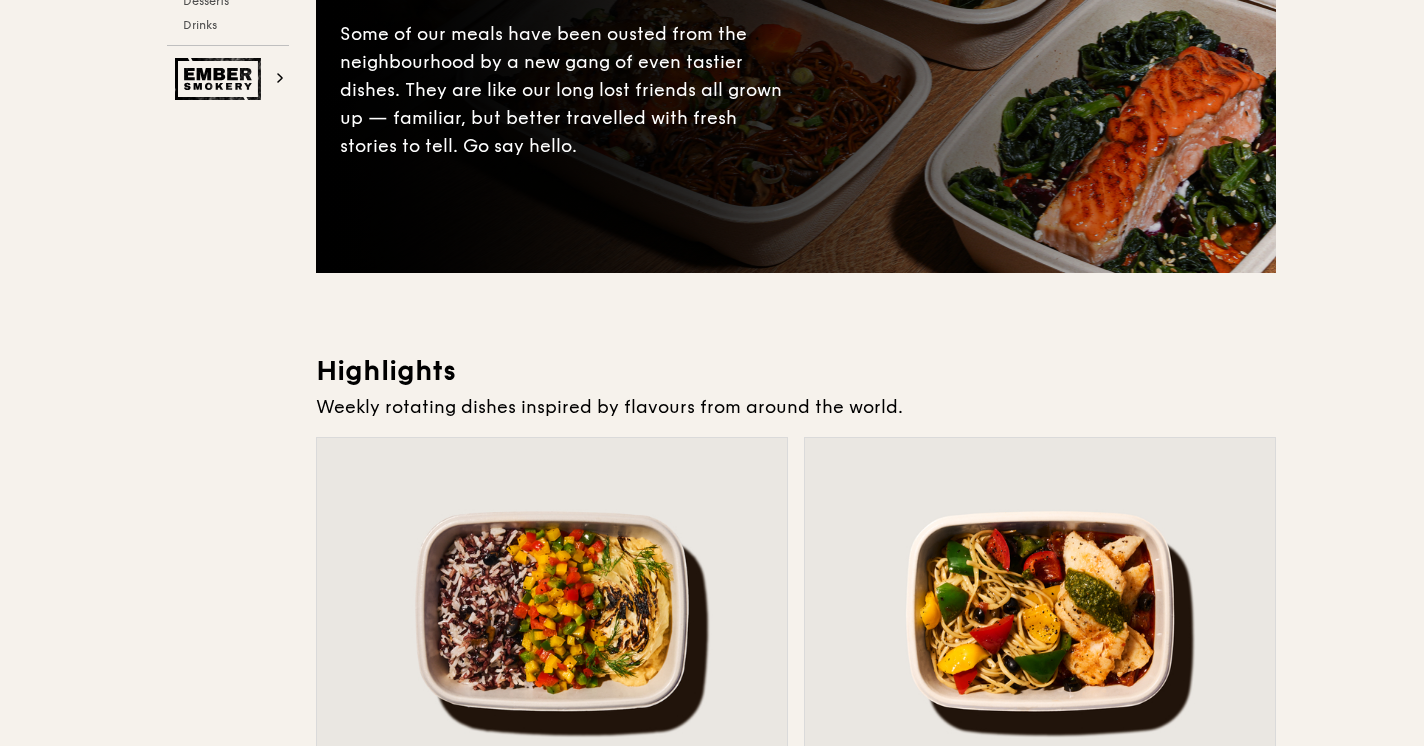scroll, scrollTop: 0, scrollLeft: 0, axis: both 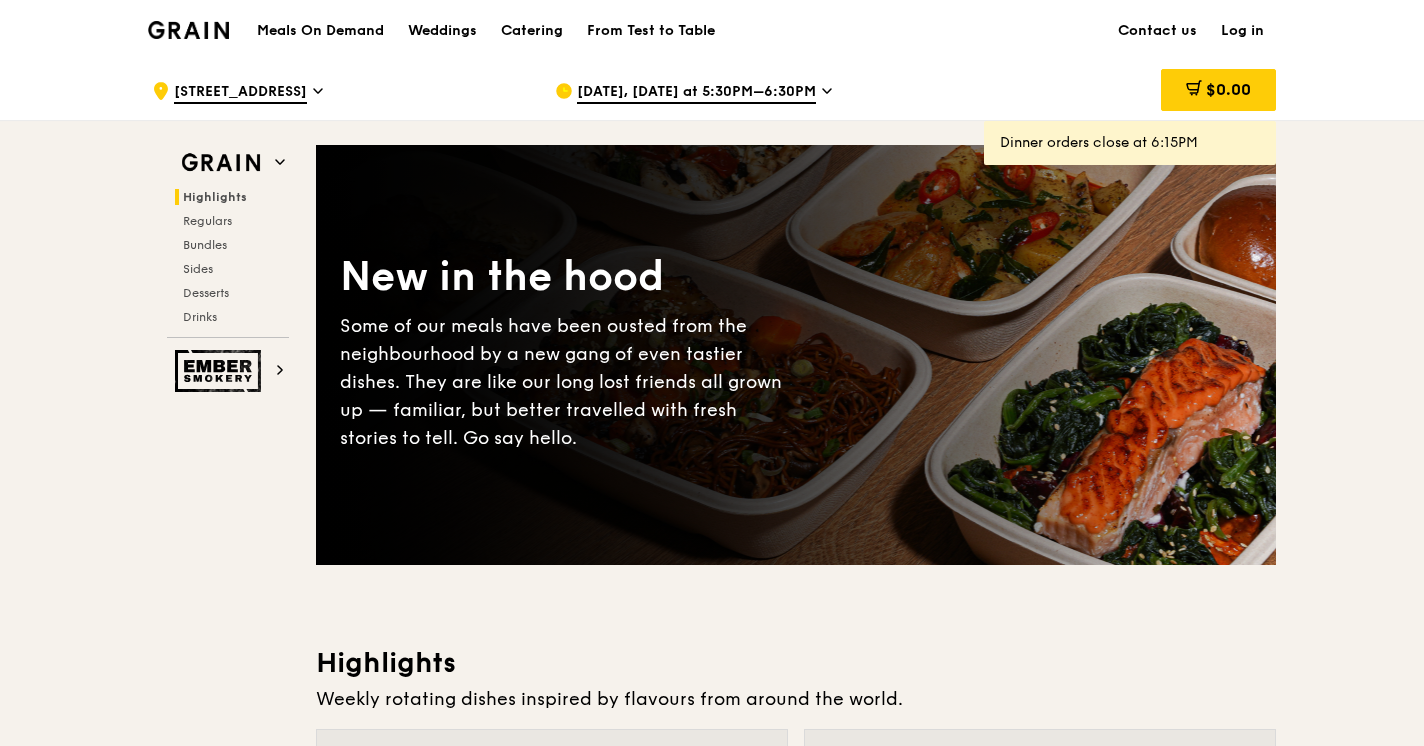 click at bounding box center (188, 30) 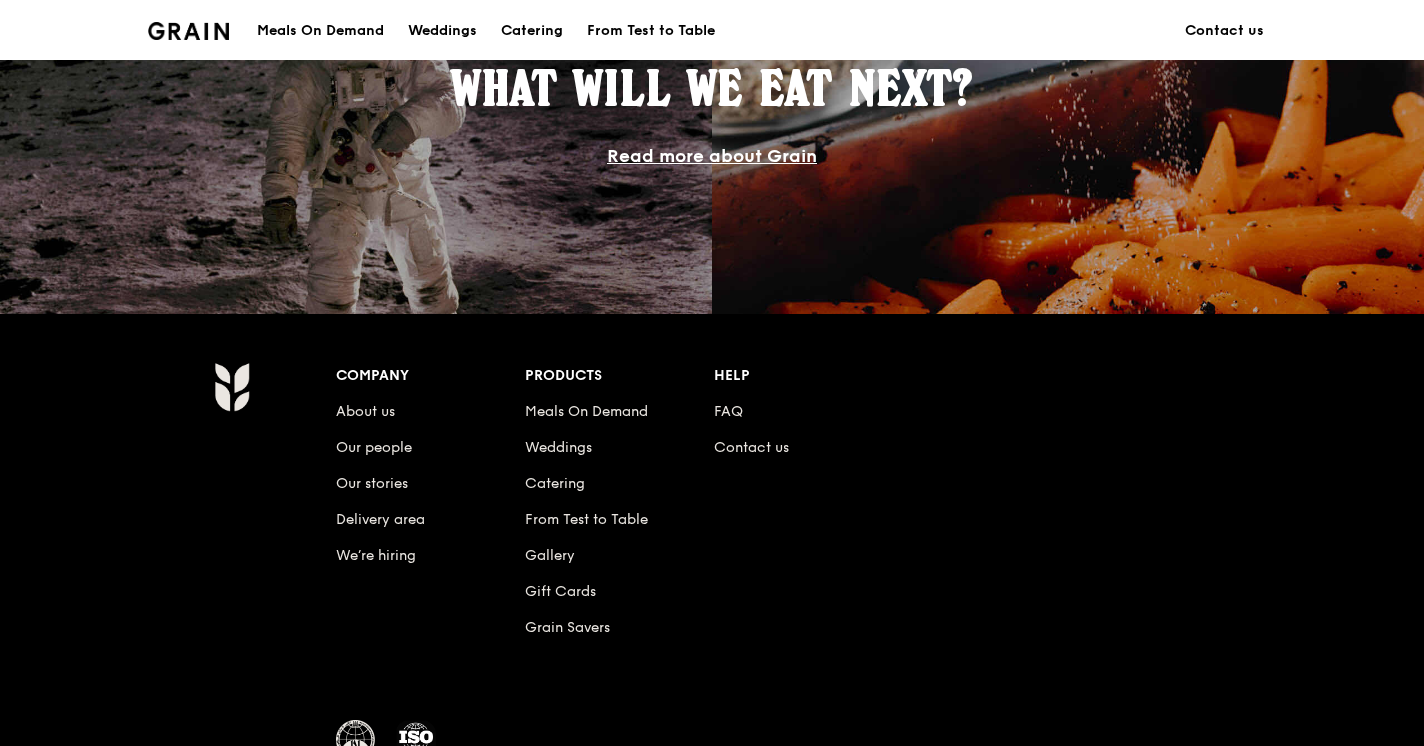 scroll, scrollTop: 1806, scrollLeft: 0, axis: vertical 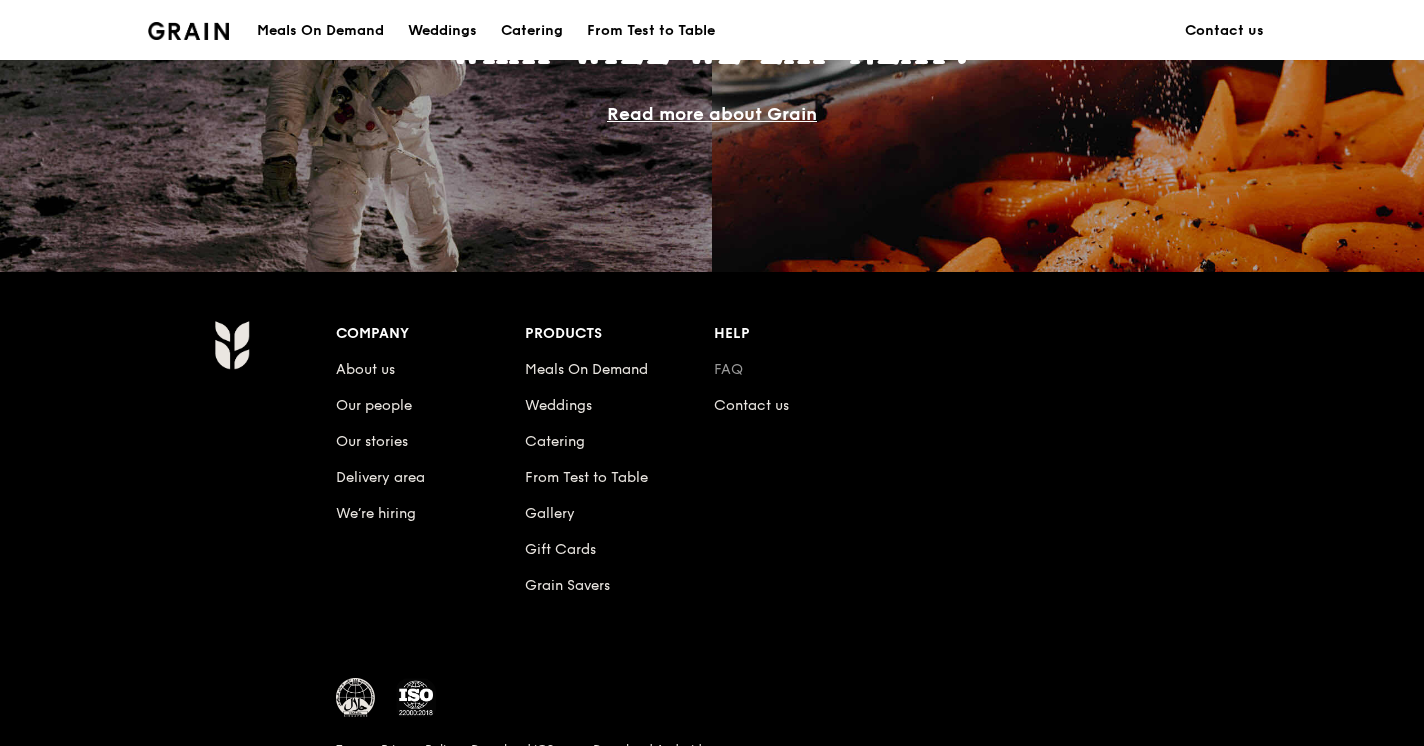 click on "FAQ" at bounding box center [728, 369] 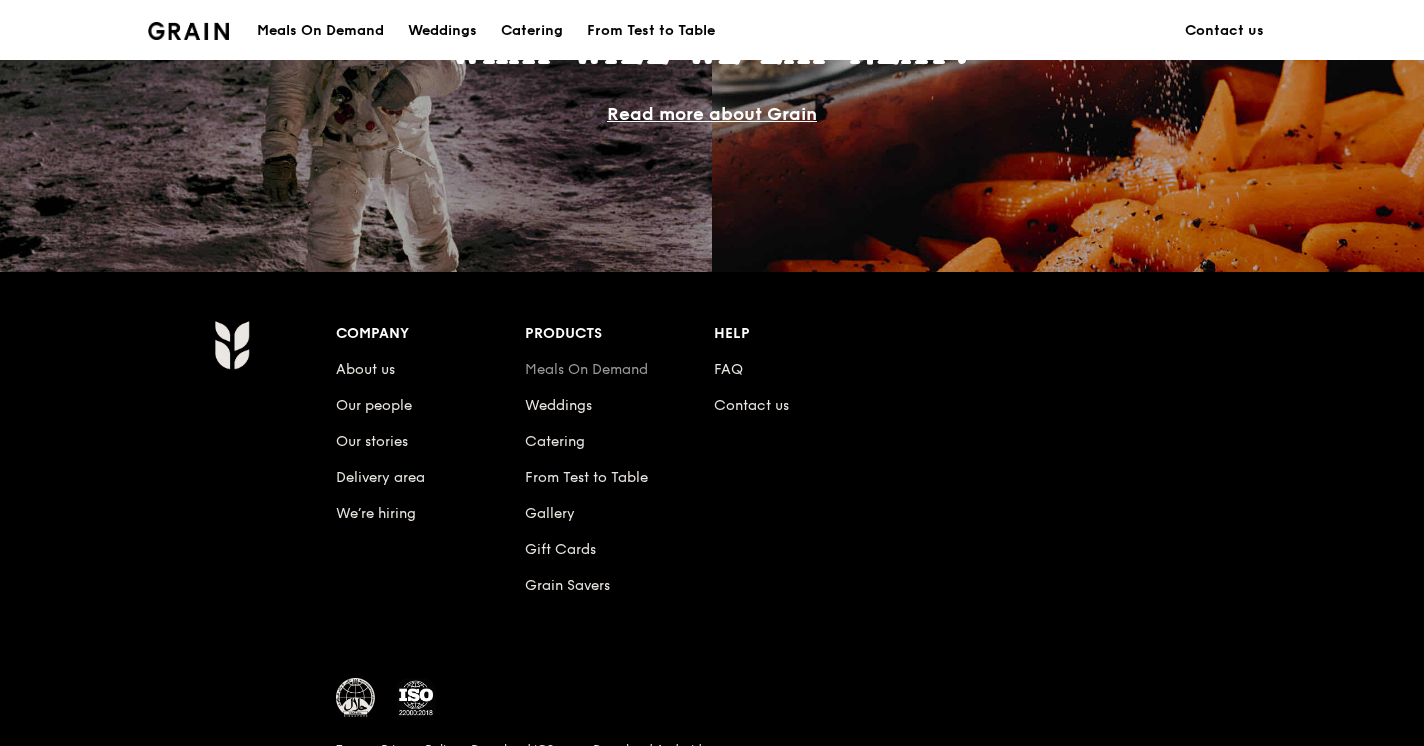 click on "Meals On Demand" at bounding box center (586, 369) 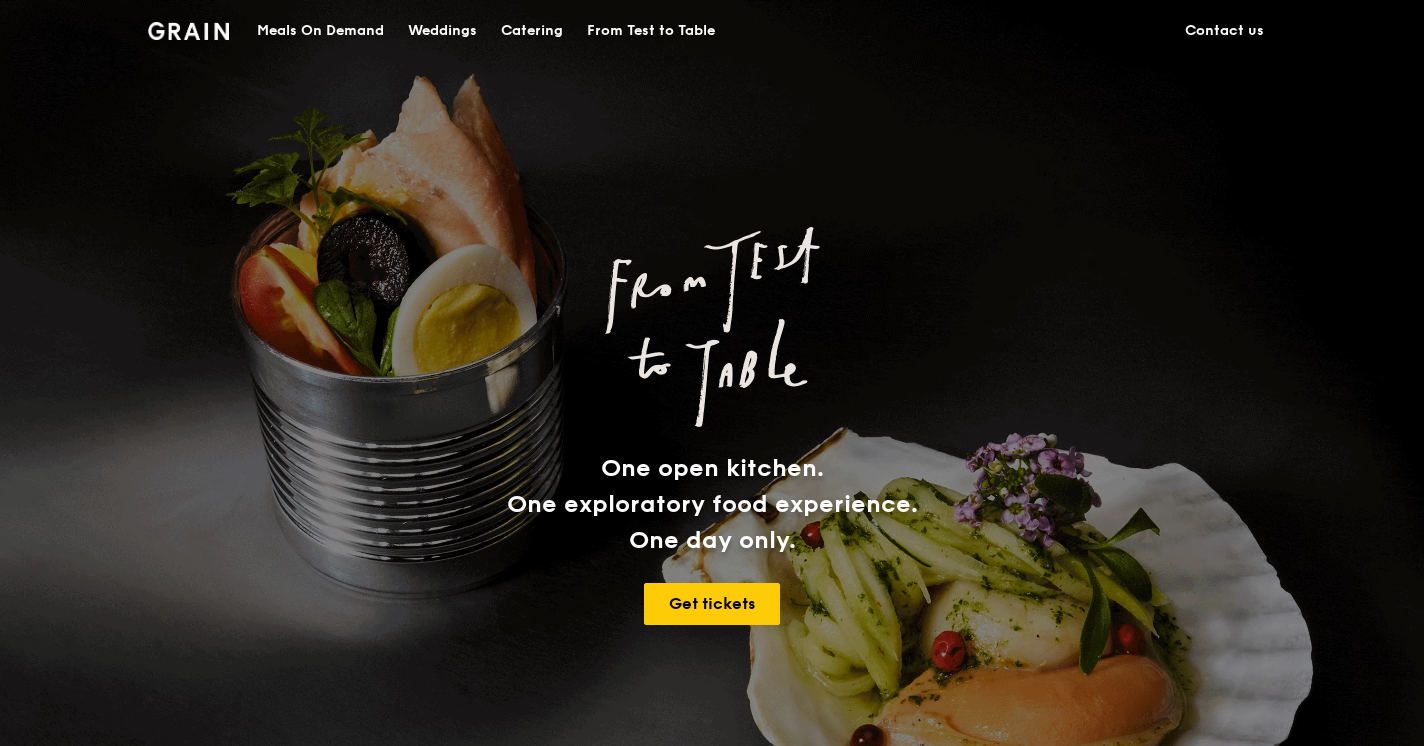 scroll, scrollTop: 0, scrollLeft: 0, axis: both 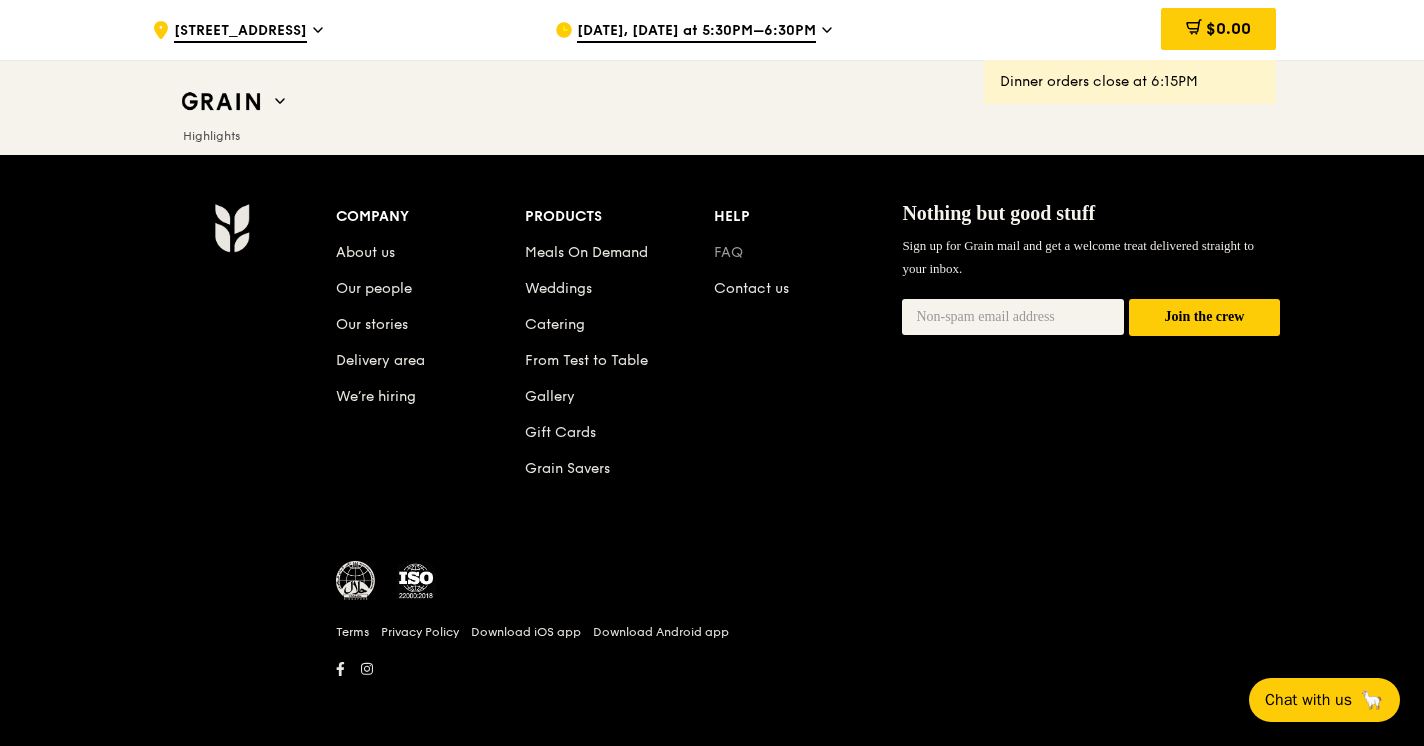 click on "FAQ" at bounding box center (728, 252) 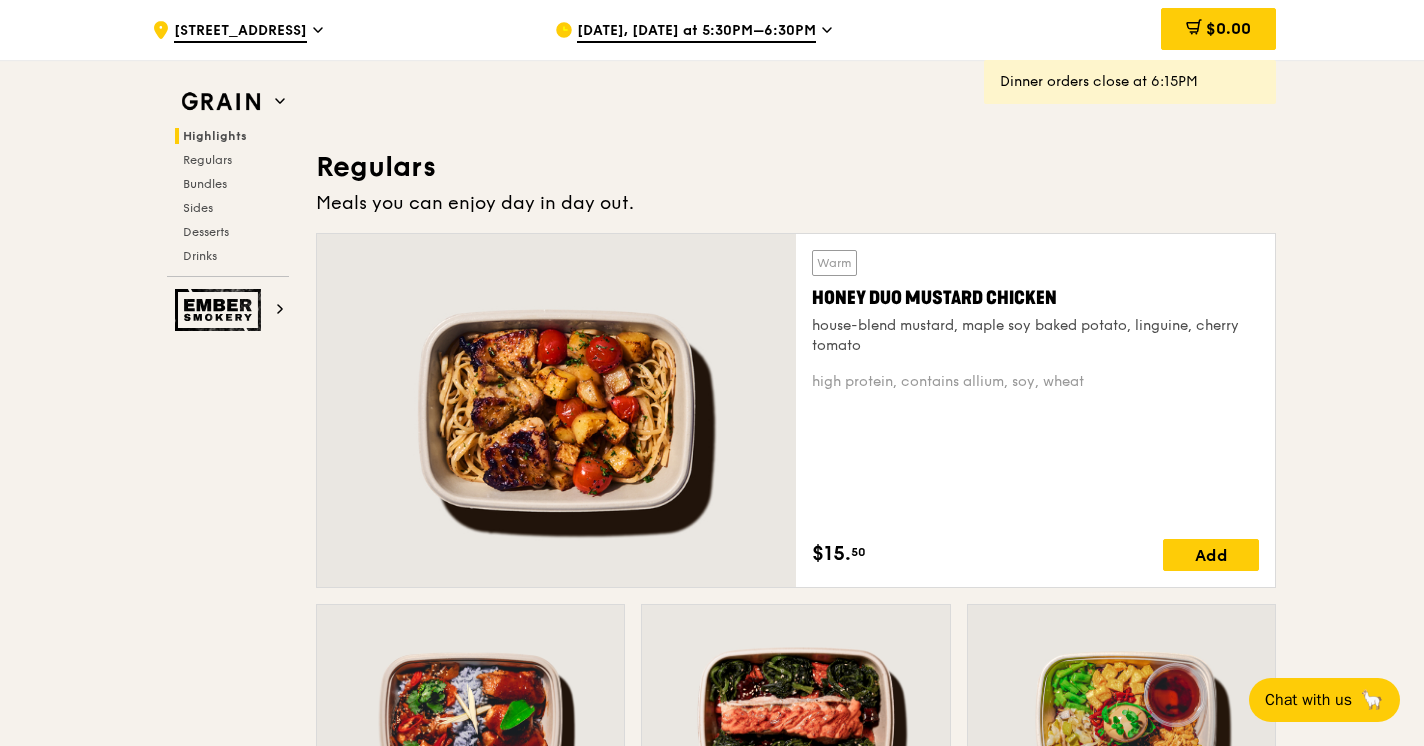 scroll, scrollTop: 1248, scrollLeft: 0, axis: vertical 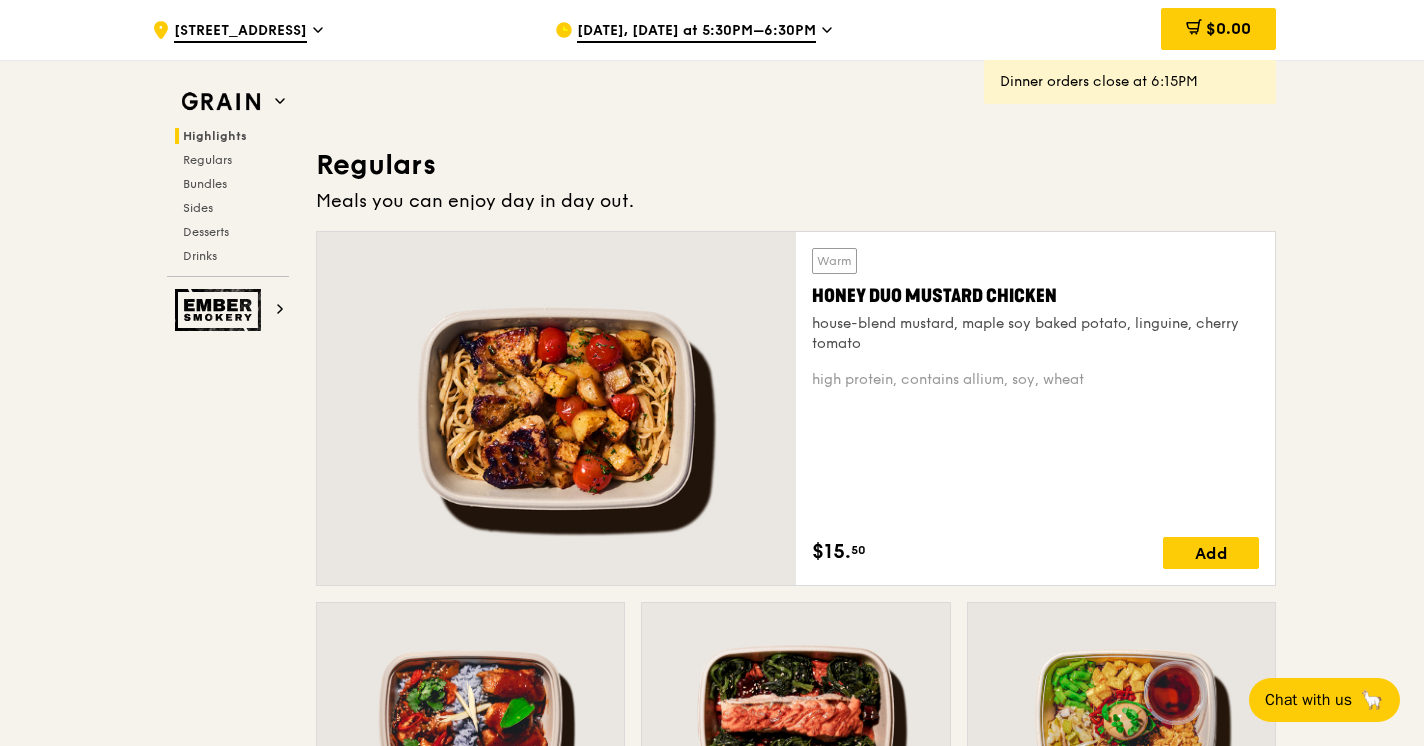 click at bounding box center [556, 408] 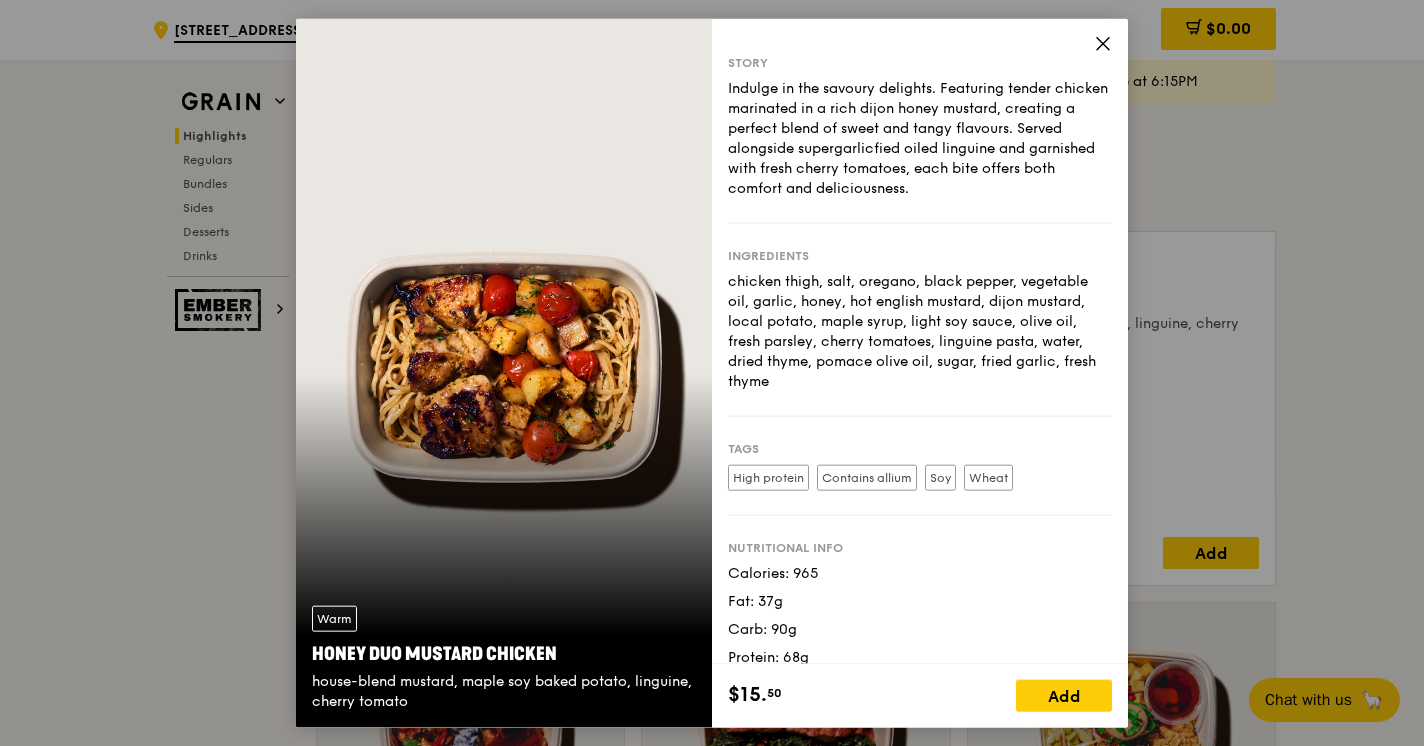 scroll, scrollTop: 0, scrollLeft: 0, axis: both 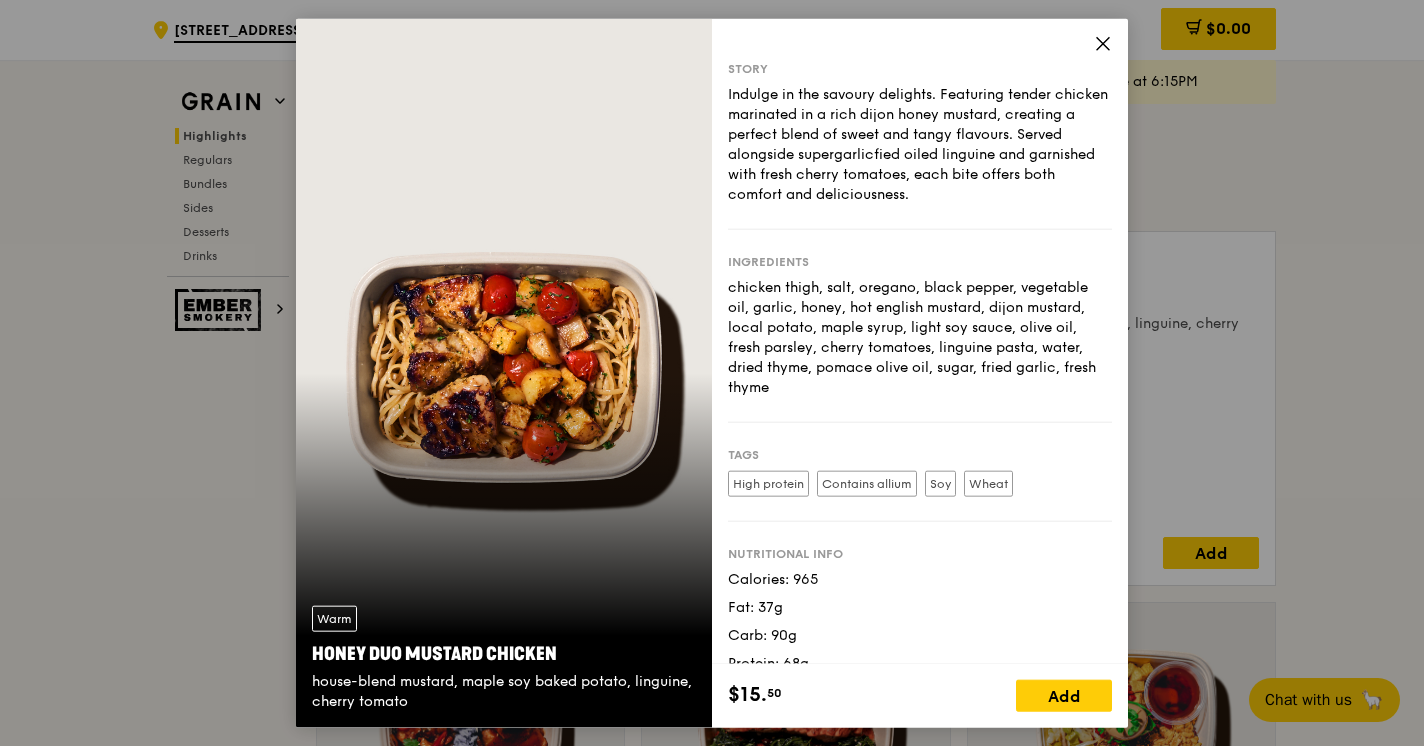 click 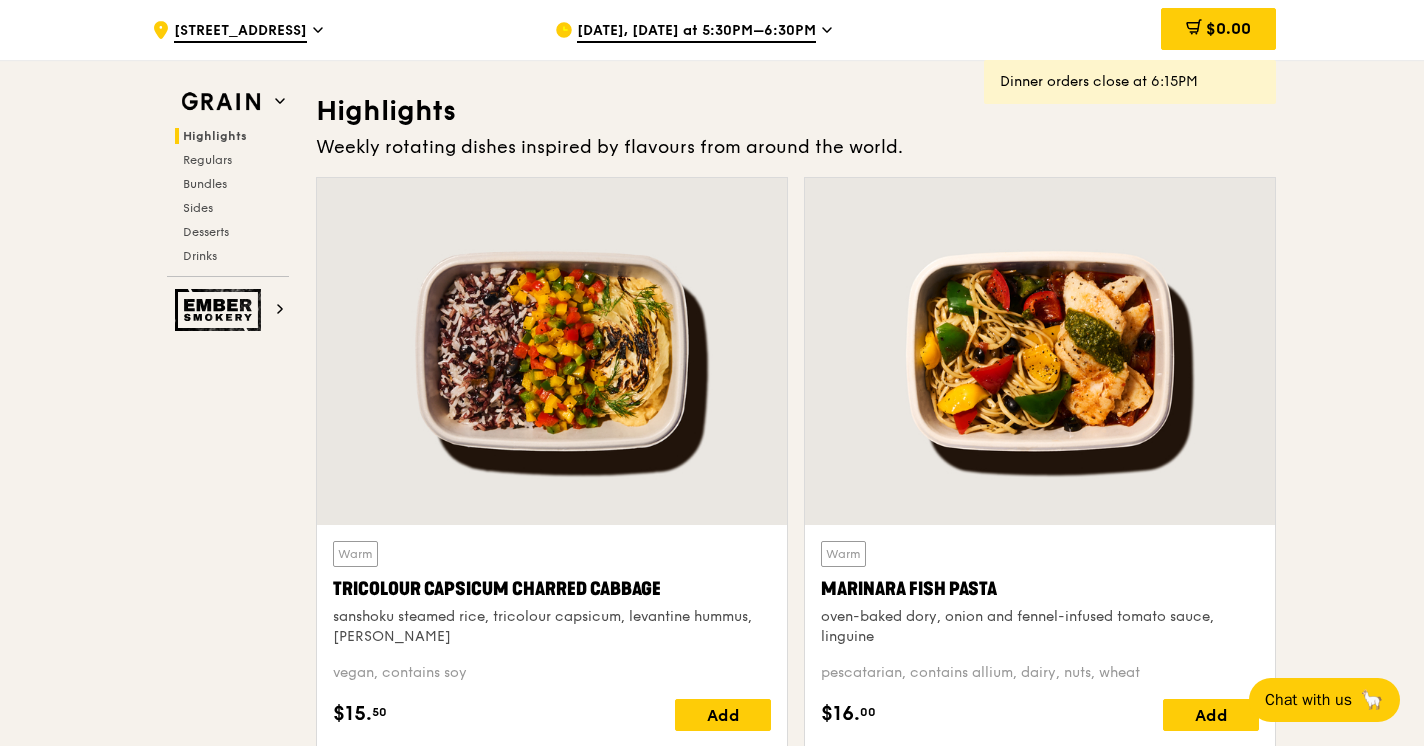 scroll, scrollTop: 543, scrollLeft: 0, axis: vertical 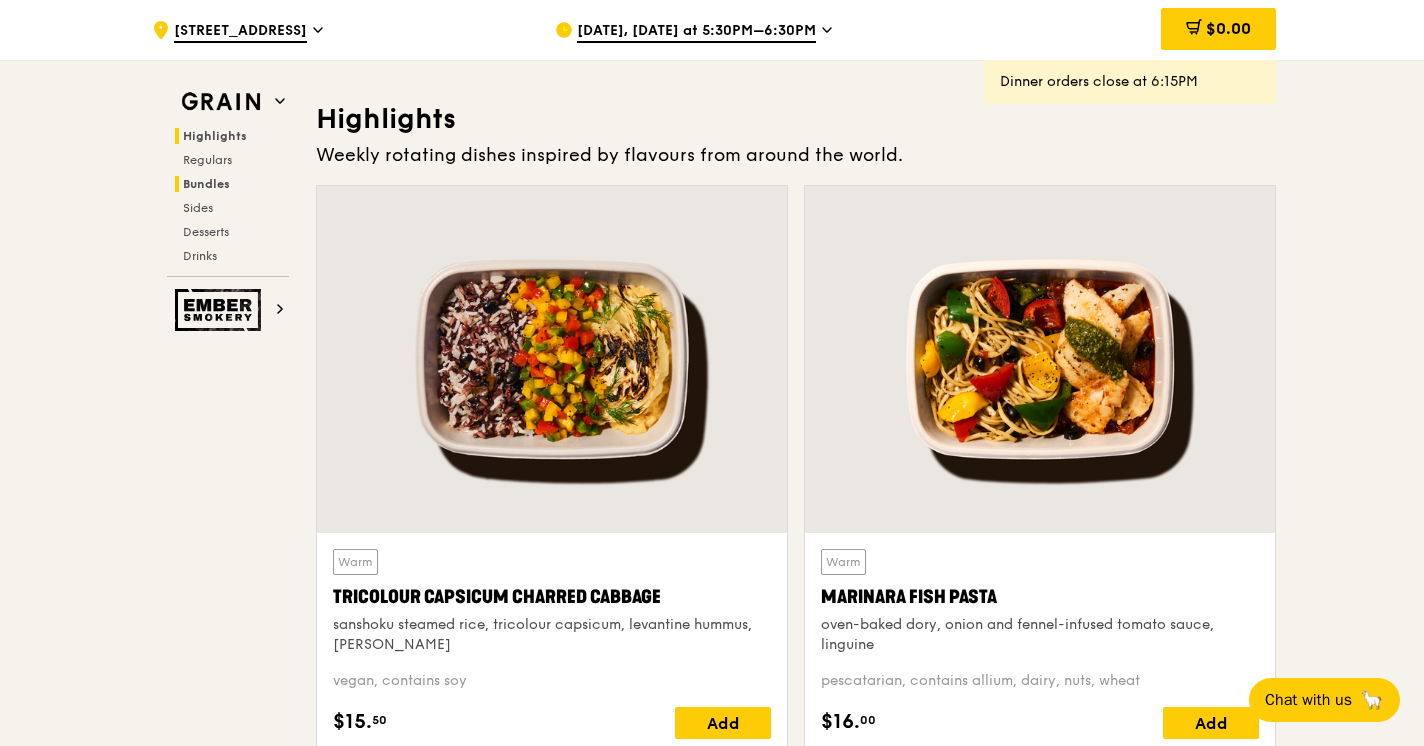 click on "Bundles" at bounding box center (206, 184) 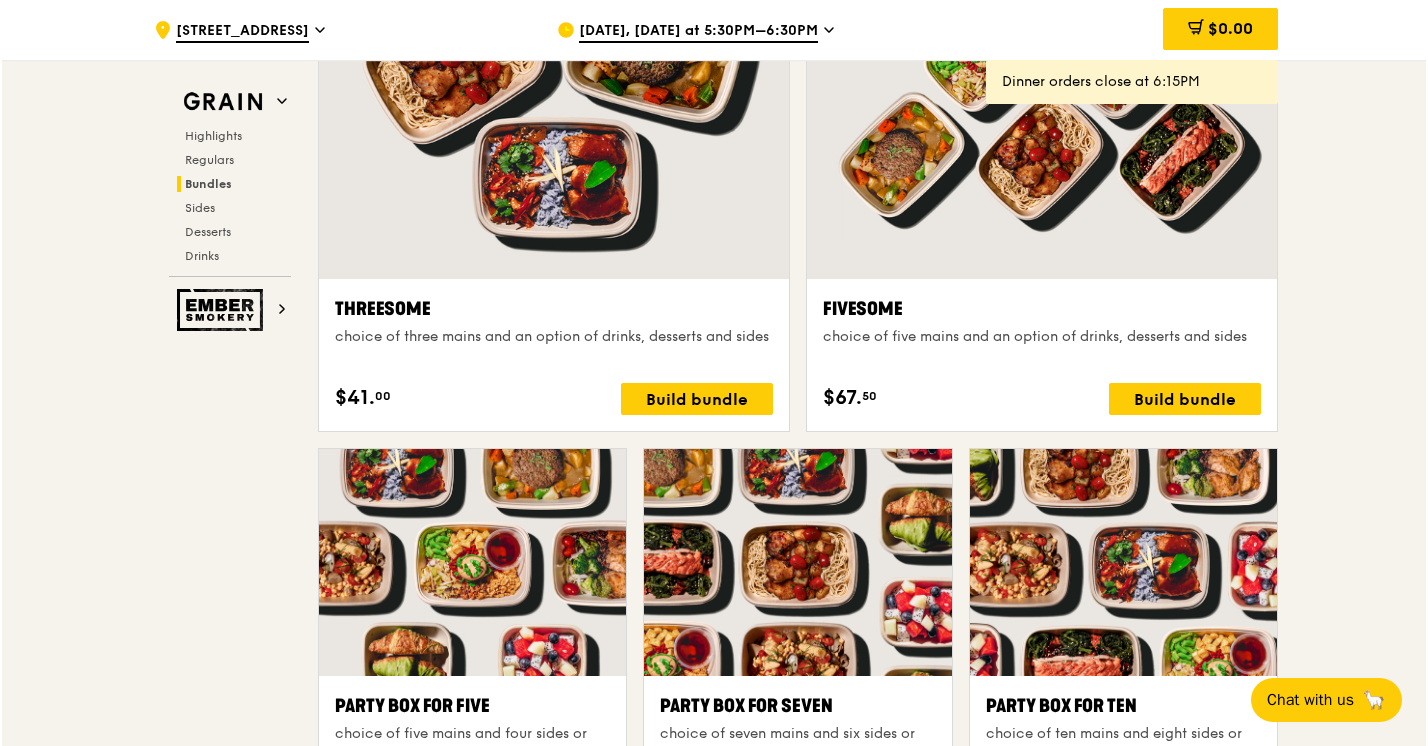 scroll, scrollTop: 3748, scrollLeft: 0, axis: vertical 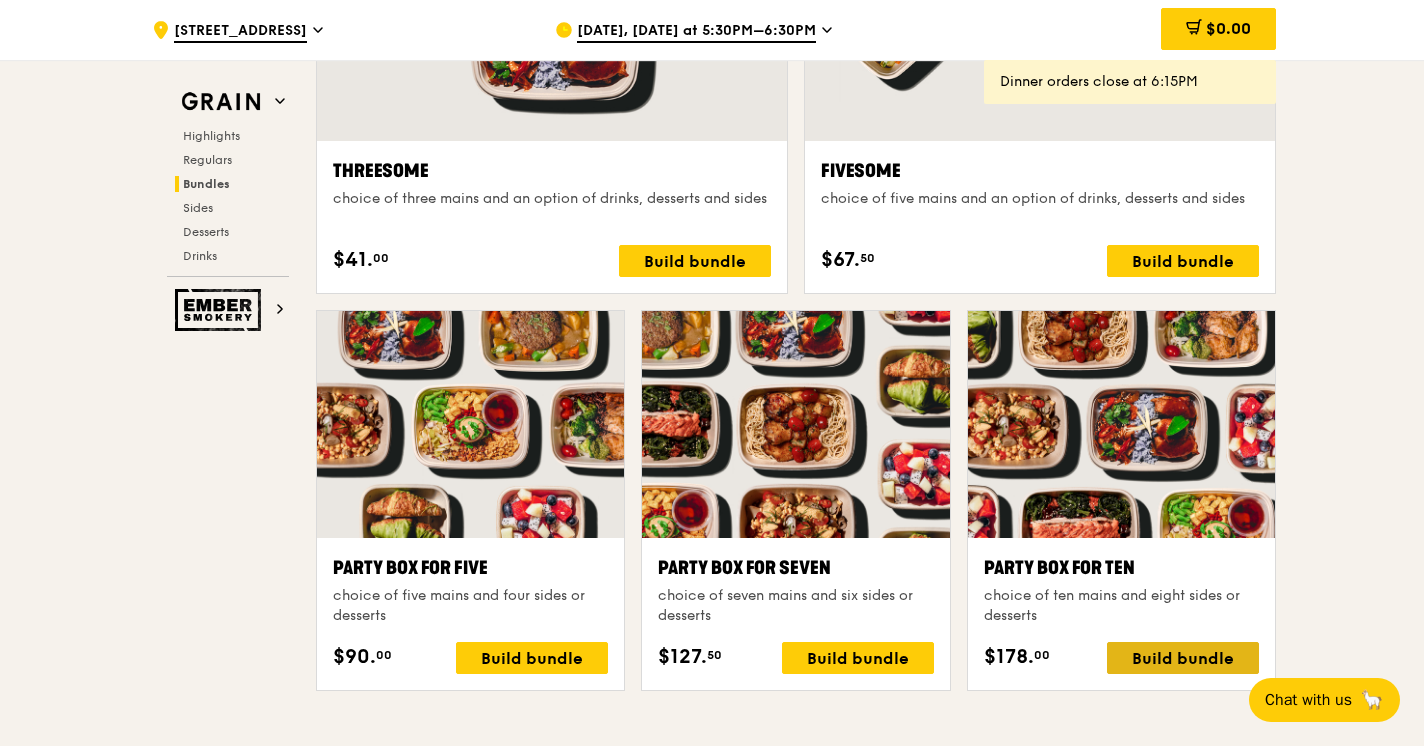click on "Build bundle" at bounding box center [1183, 658] 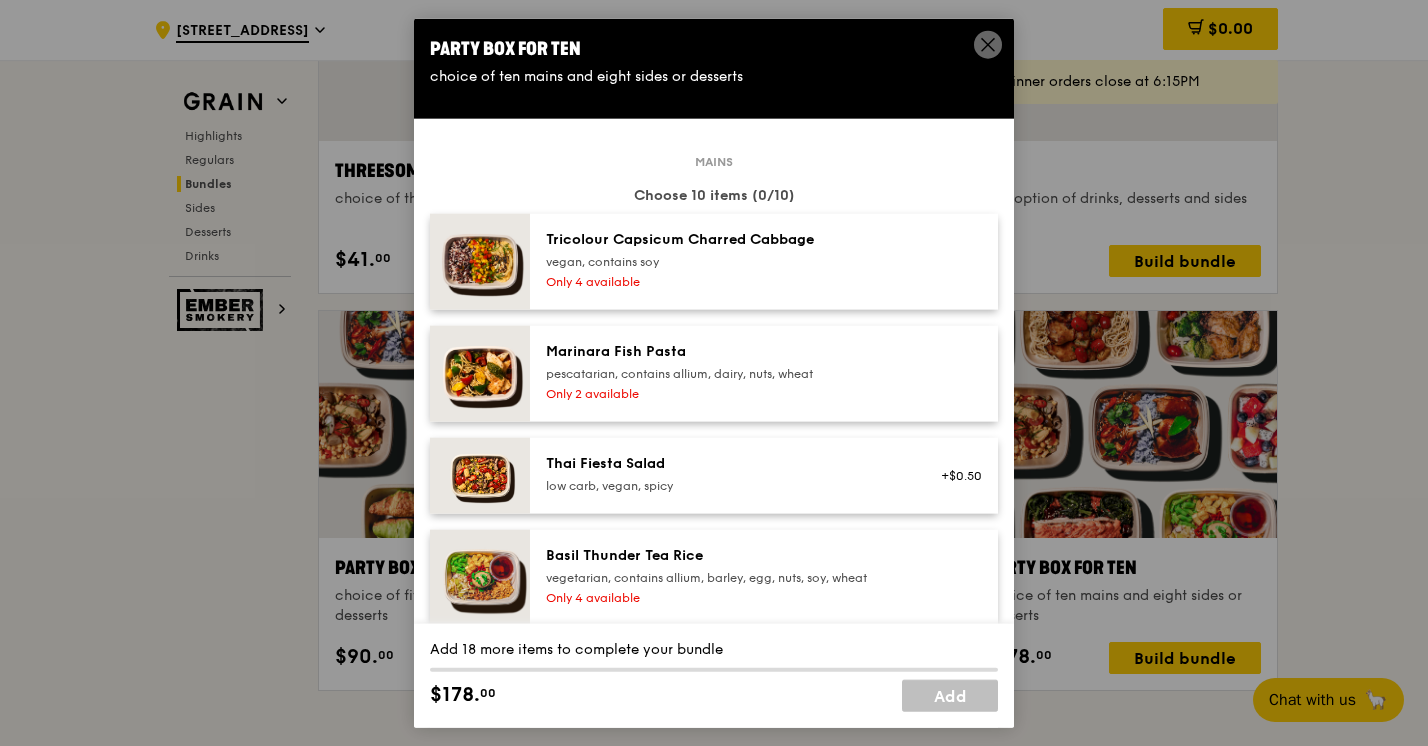 click 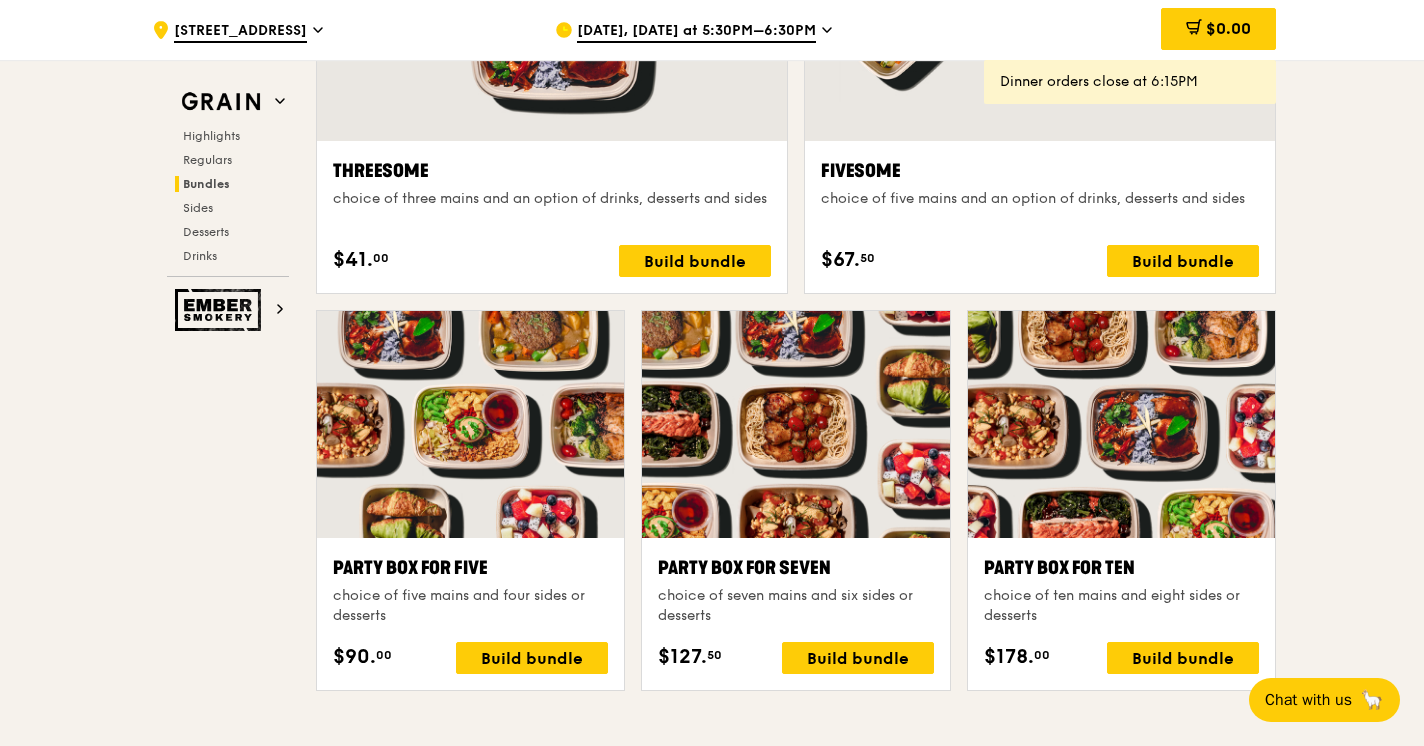 click on ".cls-1 {
fill: none;
stroke: #fff;
stroke-linecap: round;
stroke-linejoin: round;
stroke-width: 1.5px;
}
.cls-2 {
fill: #fecc07;
}
.cls-2, .cls-3 {
stroke-width: 0px;
}
.cls-3 {
fill: #fff;
fill-rule: evenodd;
}
301 Gombak Drive
Jul 14, Today at 5:30PM–6:30PM
$0.00
Dinner orders close at 6:15PM
Grain
Highlights
Regulars
Bundles
Sides
Desserts
Drinks
Ember Smokery
New in the hood Some of our meals have been ousted from the neighbourhood by a new gang of even tastier dishes. They are like our long lost friends all grown up — familiar, but better travelled with fresh stories to tell. Go say hello.
Highlights
Warm
$15.
50" at bounding box center (712, 534) 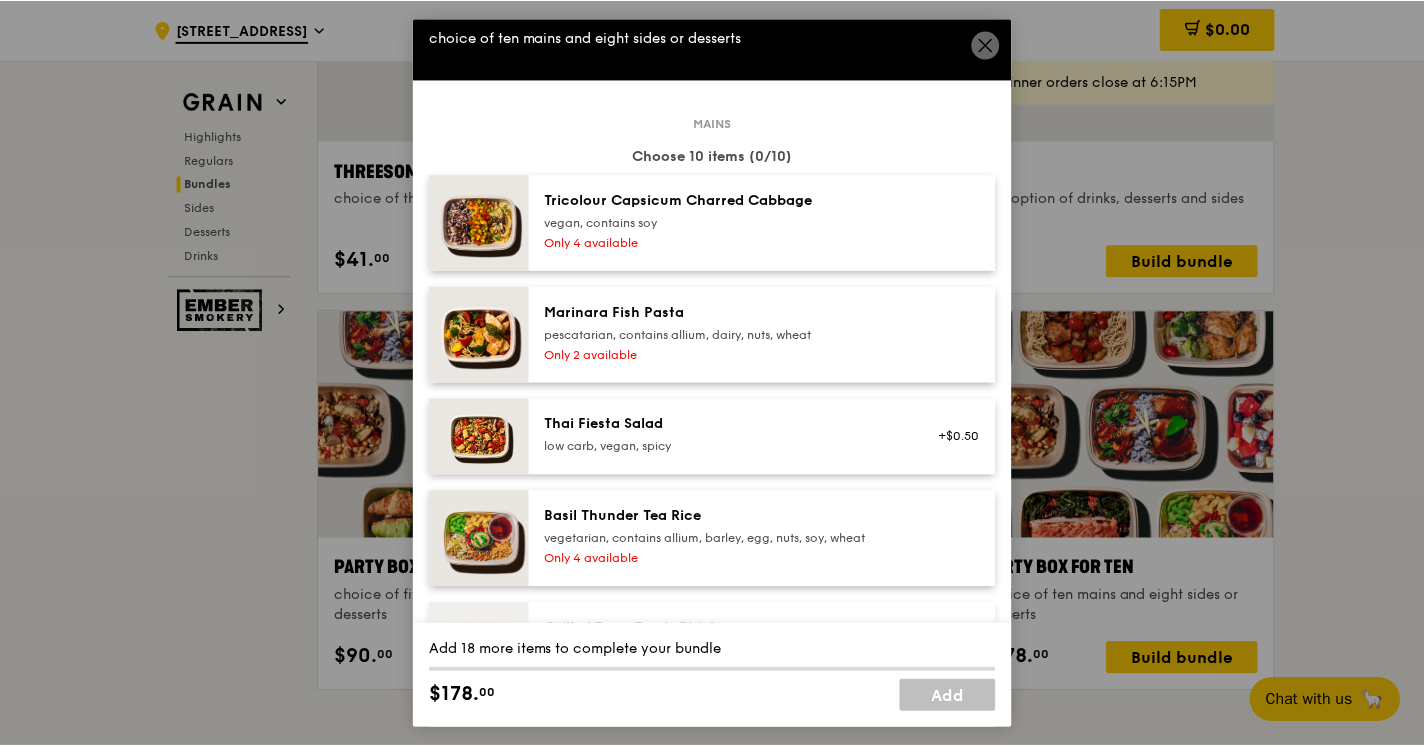scroll, scrollTop: 0, scrollLeft: 0, axis: both 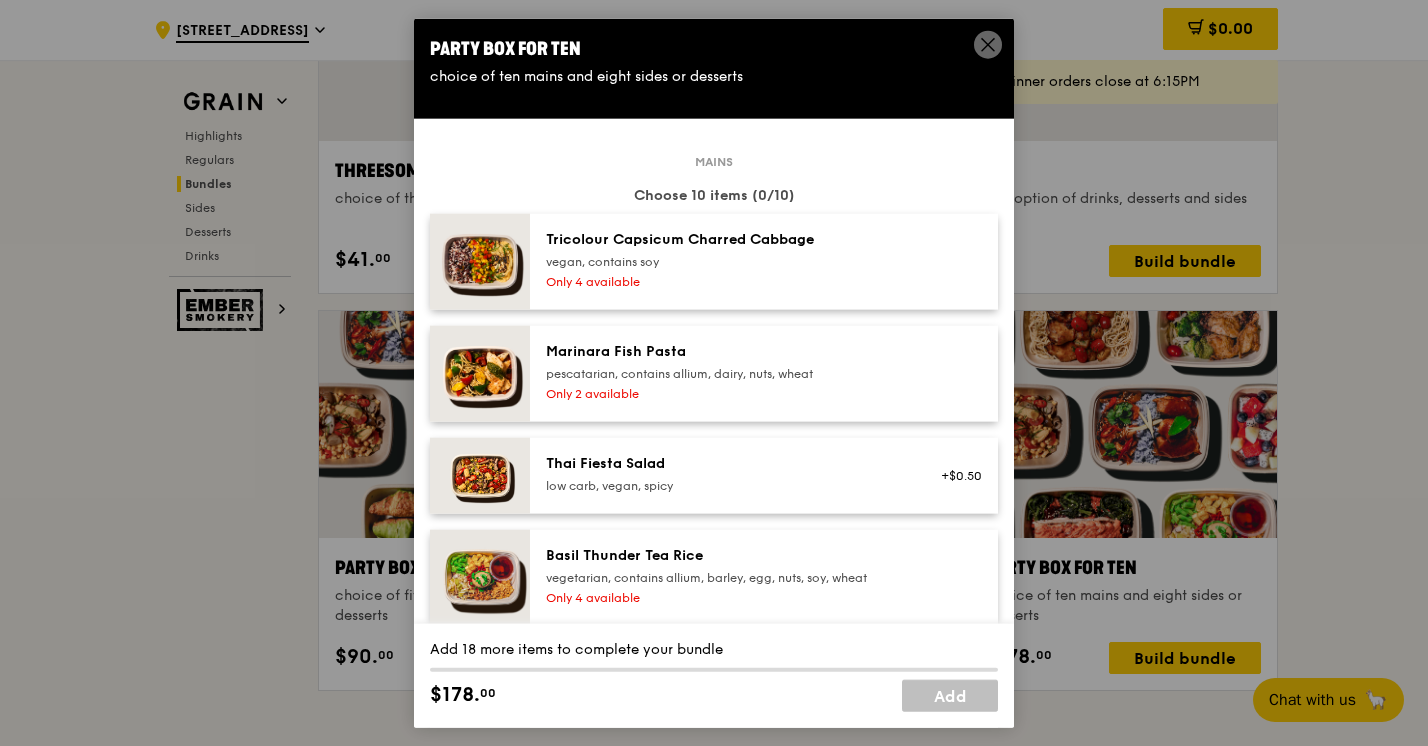 click 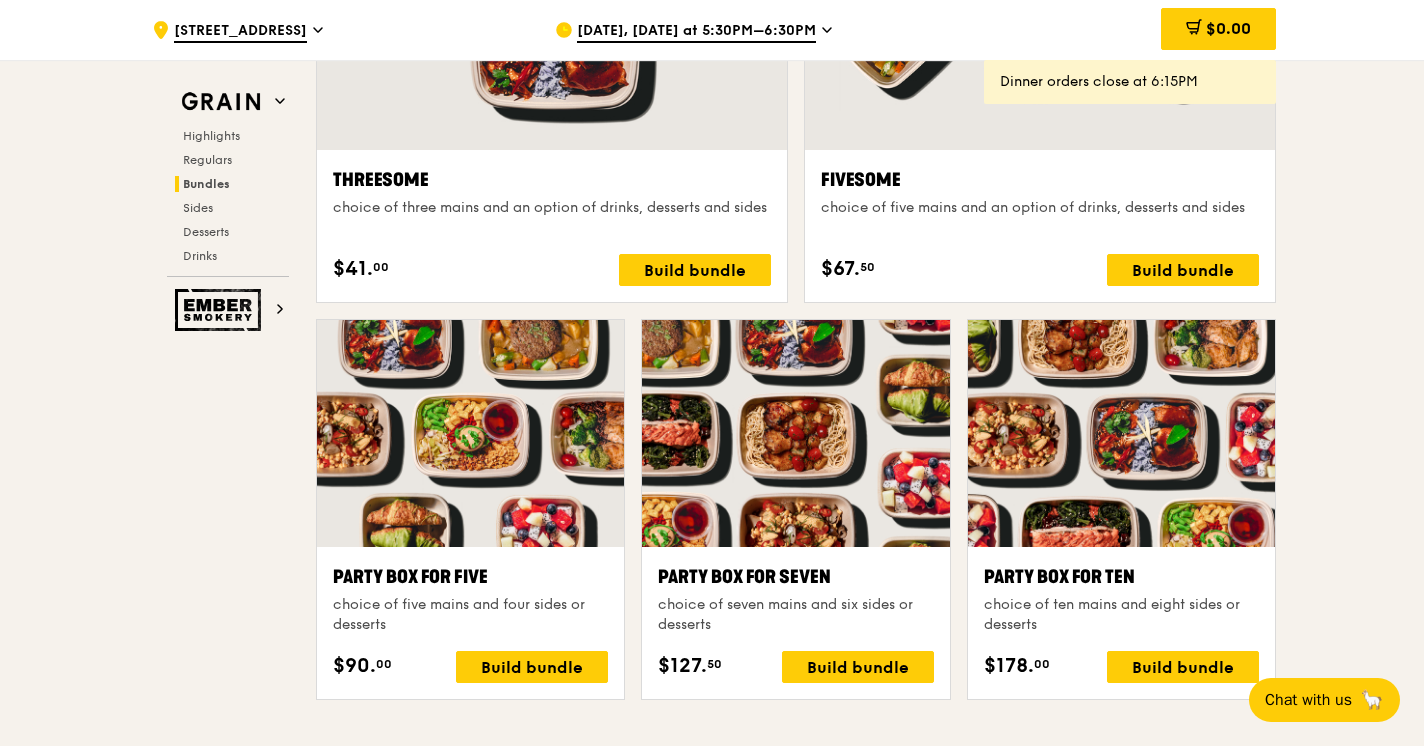 scroll, scrollTop: 3740, scrollLeft: 0, axis: vertical 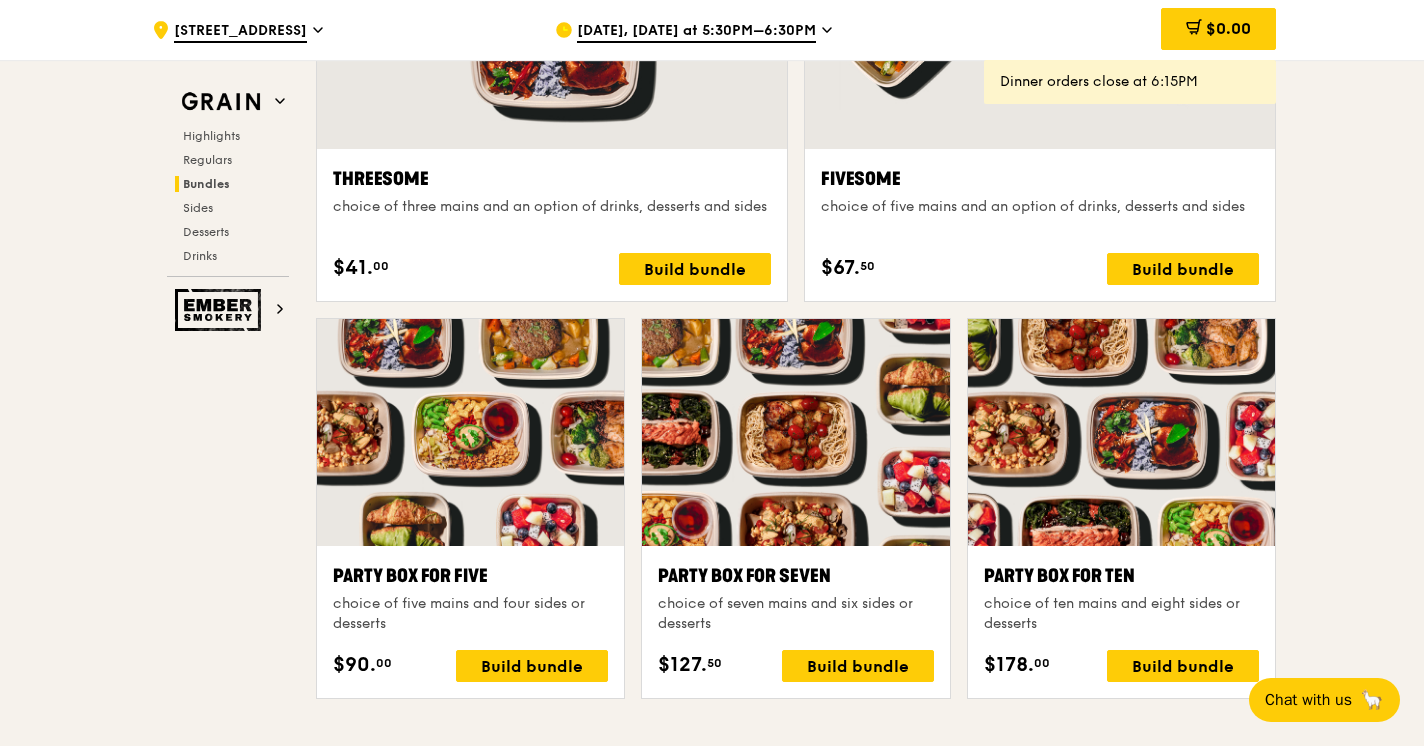 click on "Jul 14, Today at 5:30PM–6:30PM" at bounding box center (696, 32) 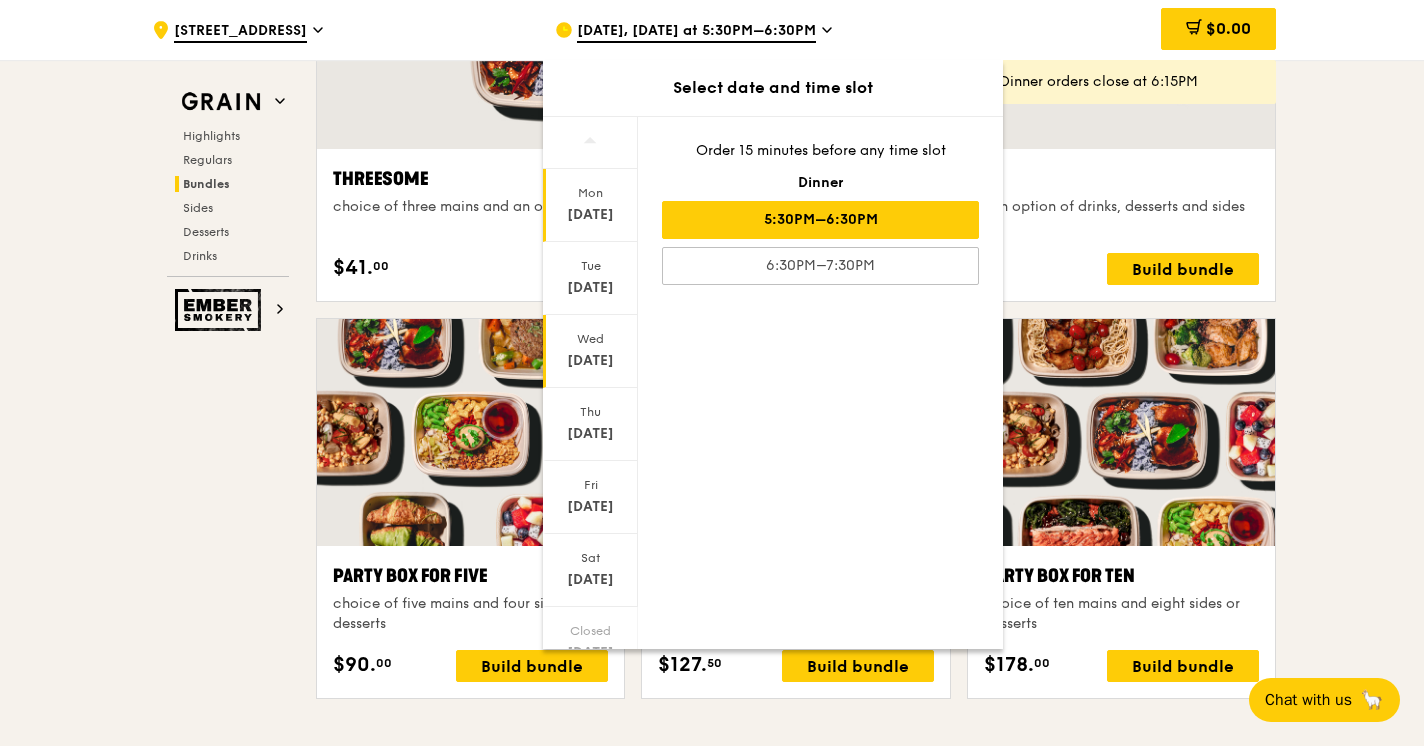 scroll, scrollTop: 82, scrollLeft: 0, axis: vertical 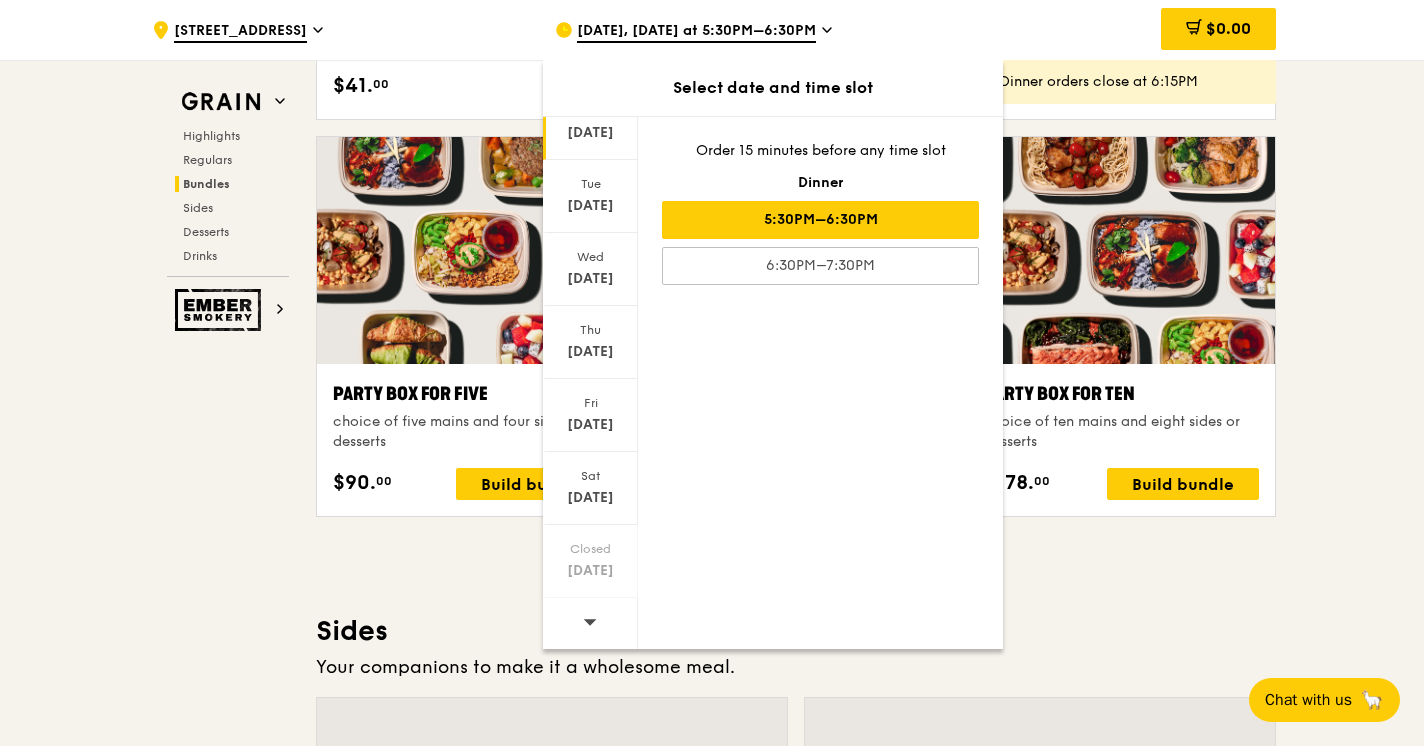 click 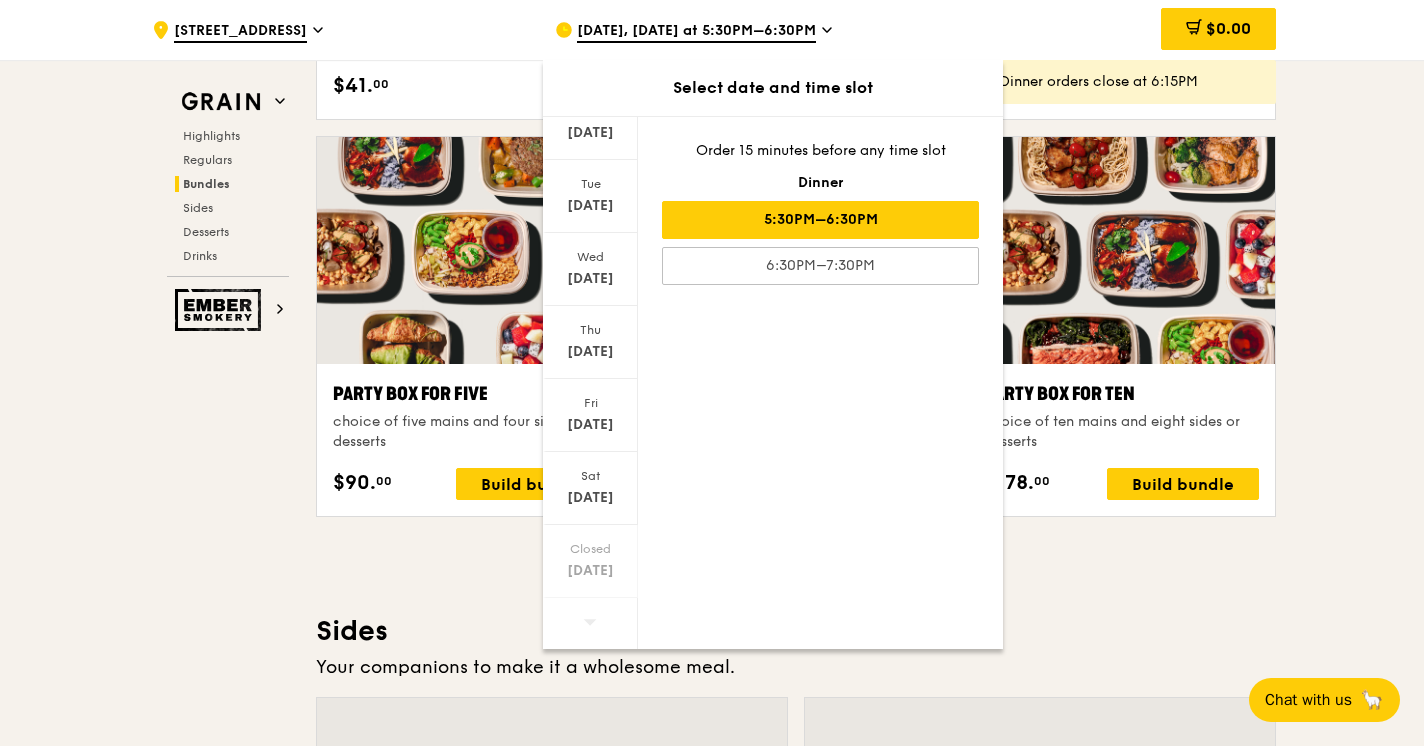 click 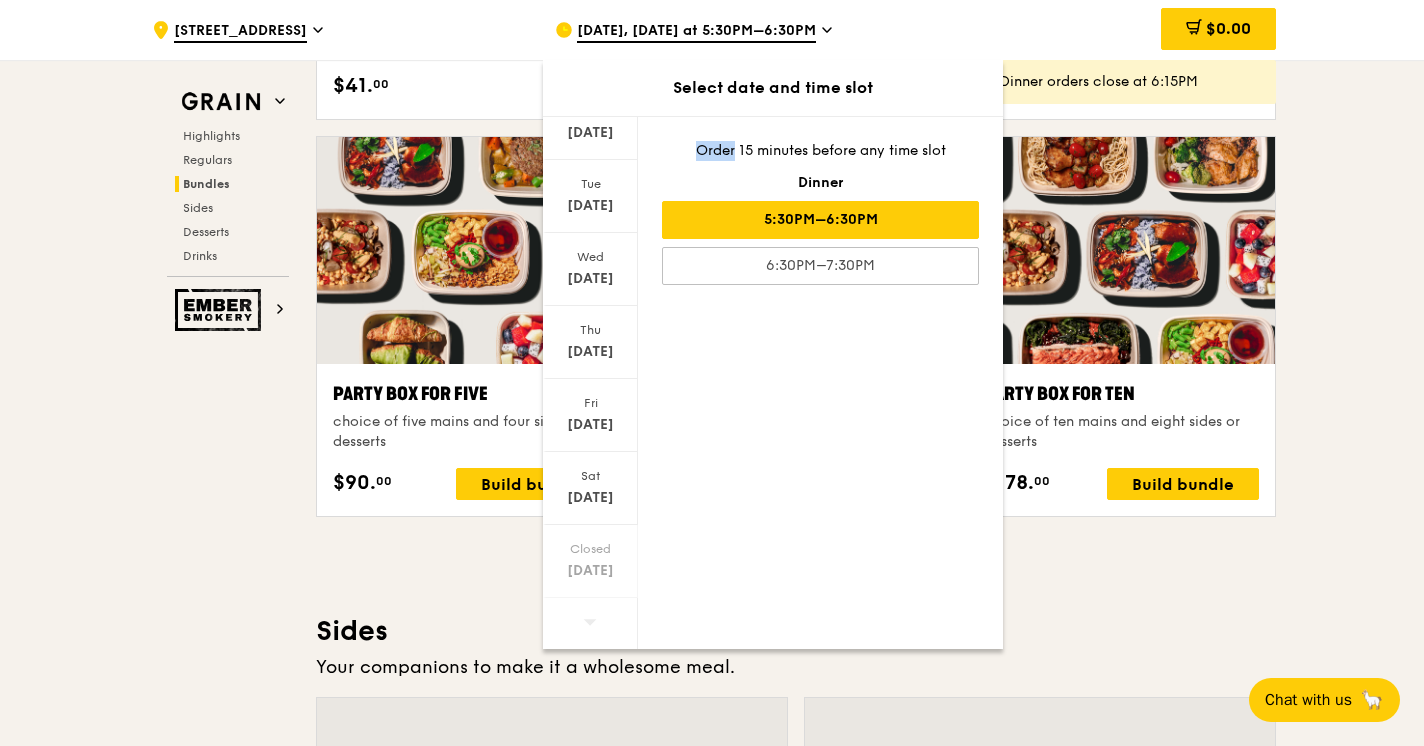 click 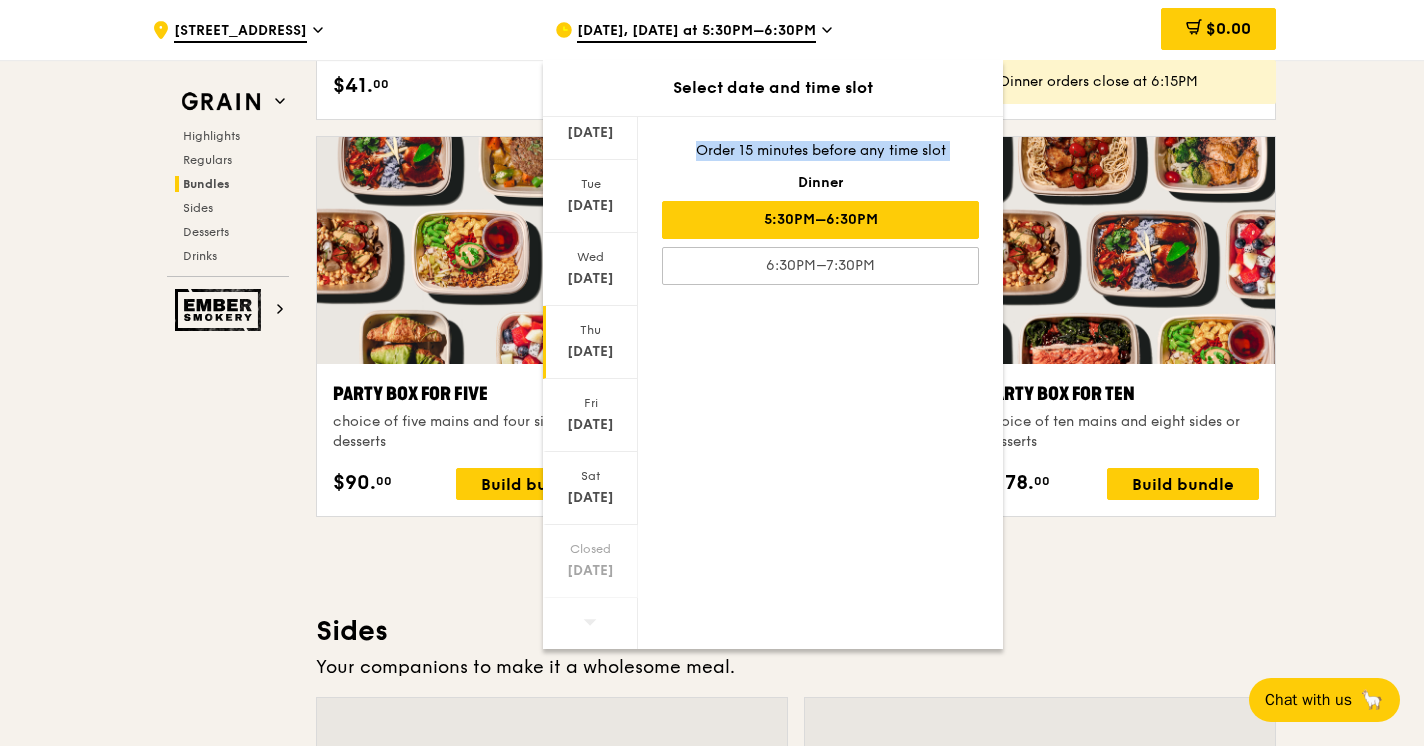click on "Thu" at bounding box center (590, 330) 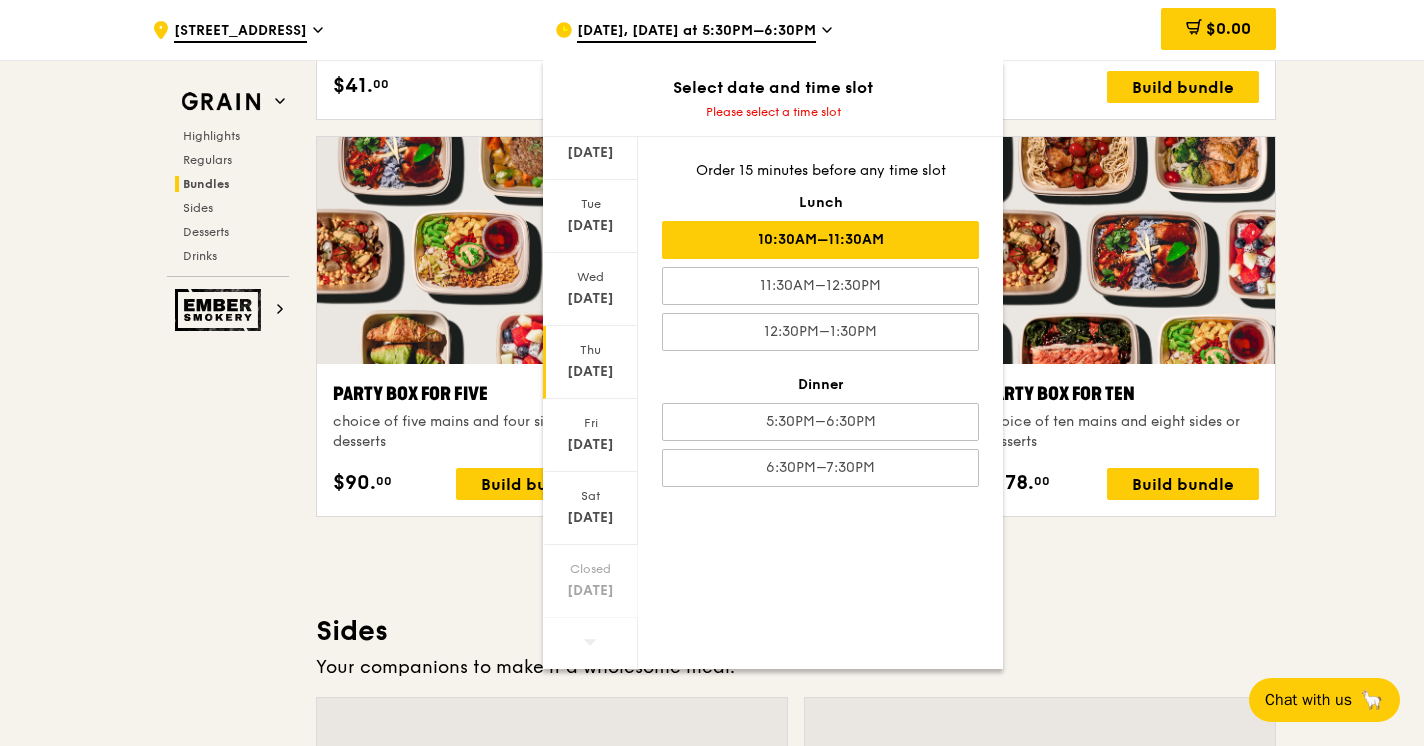 click on "10:30AM–11:30AM" at bounding box center (820, 240) 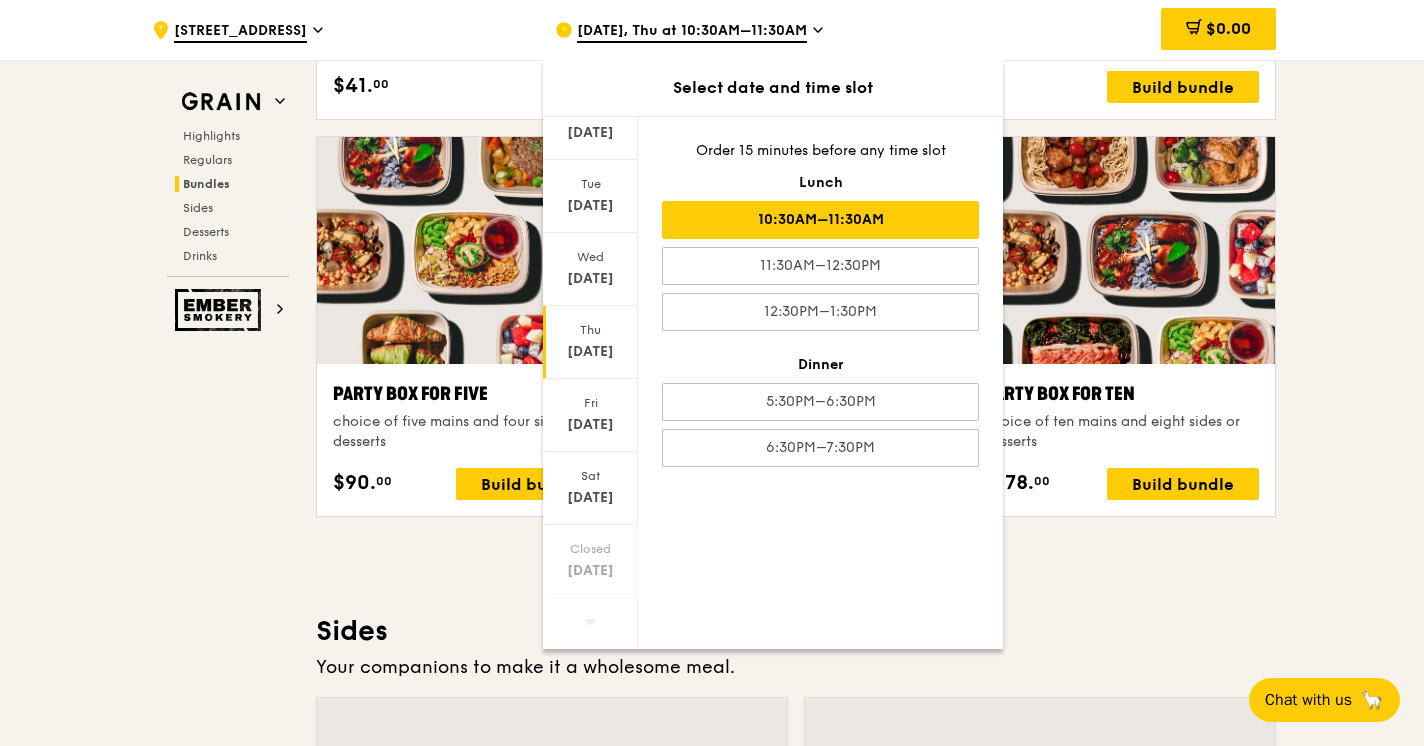 click on ".cls-1 {
fill: none;
stroke: #fff;
stroke-linecap: round;
stroke-linejoin: round;
stroke-width: 1.5px;
}
.cls-2 {
fill: #fecc07;
}
.cls-2, .cls-3 {
stroke-width: 0px;
}
.cls-3 {
fill: #fff;
fill-rule: evenodd;
}
301 Gombak Drive
Jul 24, Thu at 10:30AM–11:30AM
Select date and time slot
Mon
Jul 21
Tue
Jul 22
Wed
Jul 23
Thu
Jul 24
Fri
Jul 25
Sat
Jul 26
Closed
Jul 27
Order 15 minutes before any time slot Lunch
10:30AM–11:30AM
11:30AM–12:30PM
12:30PM–1:30PM
Dinner
5:30PM–6:30PM
6:30PM–7:30PM
$0.00
Grain
Highlights
Regulars" at bounding box center [712, 360] 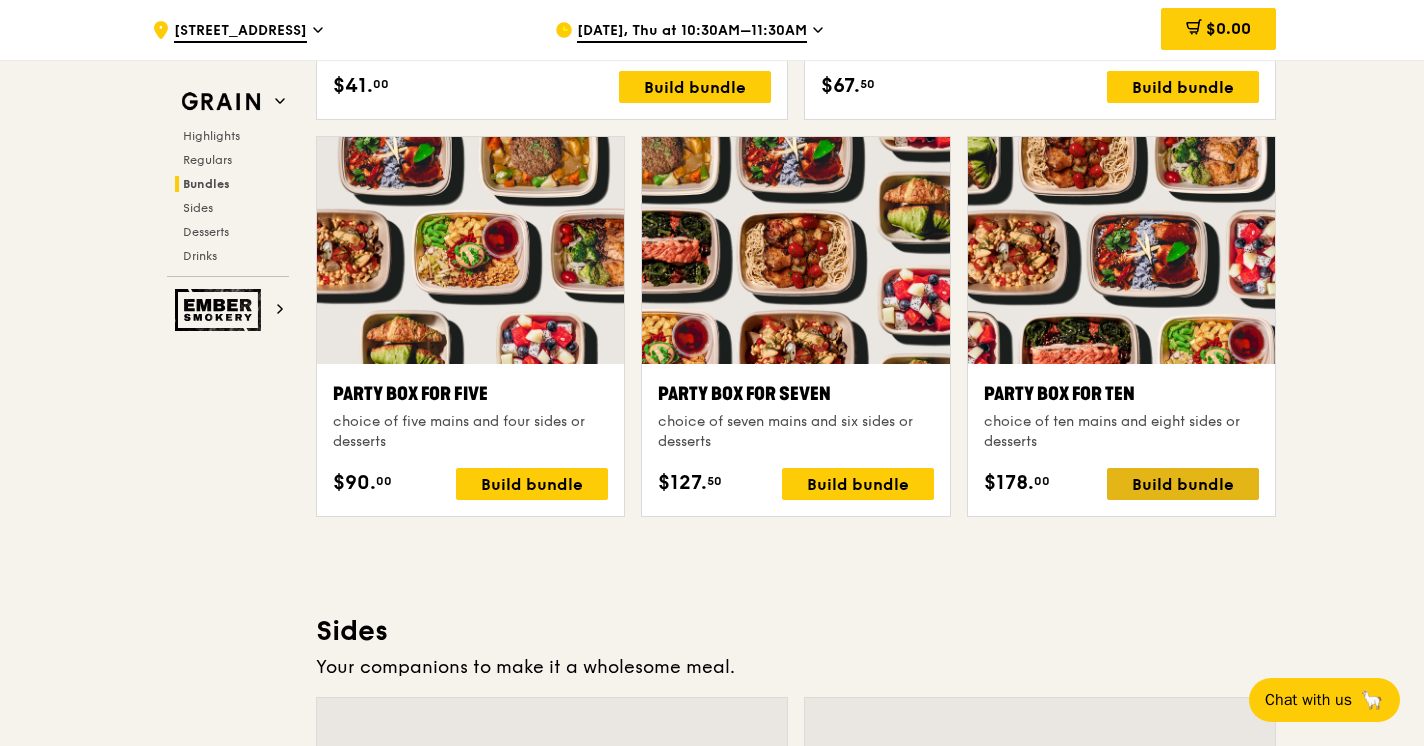 click on "Build bundle" at bounding box center (1183, 484) 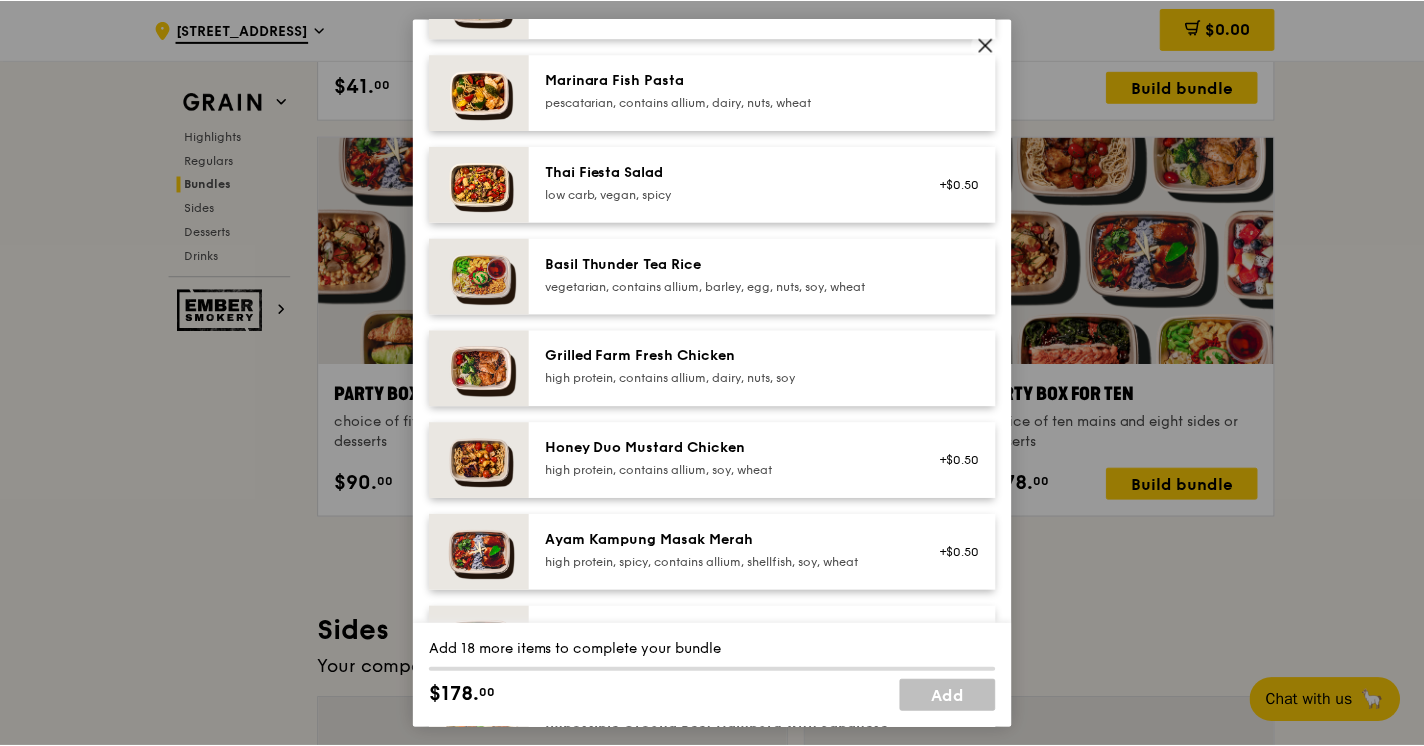 scroll, scrollTop: 0, scrollLeft: 0, axis: both 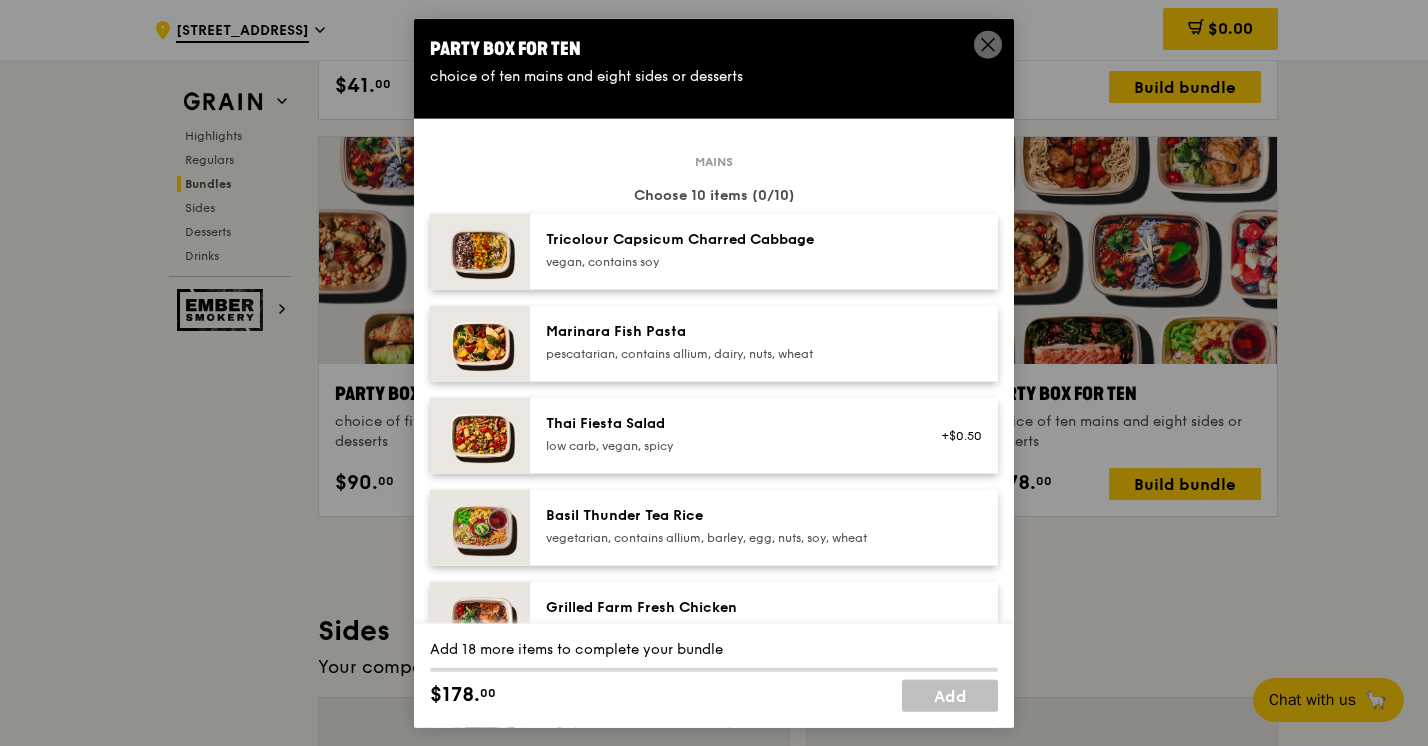 click 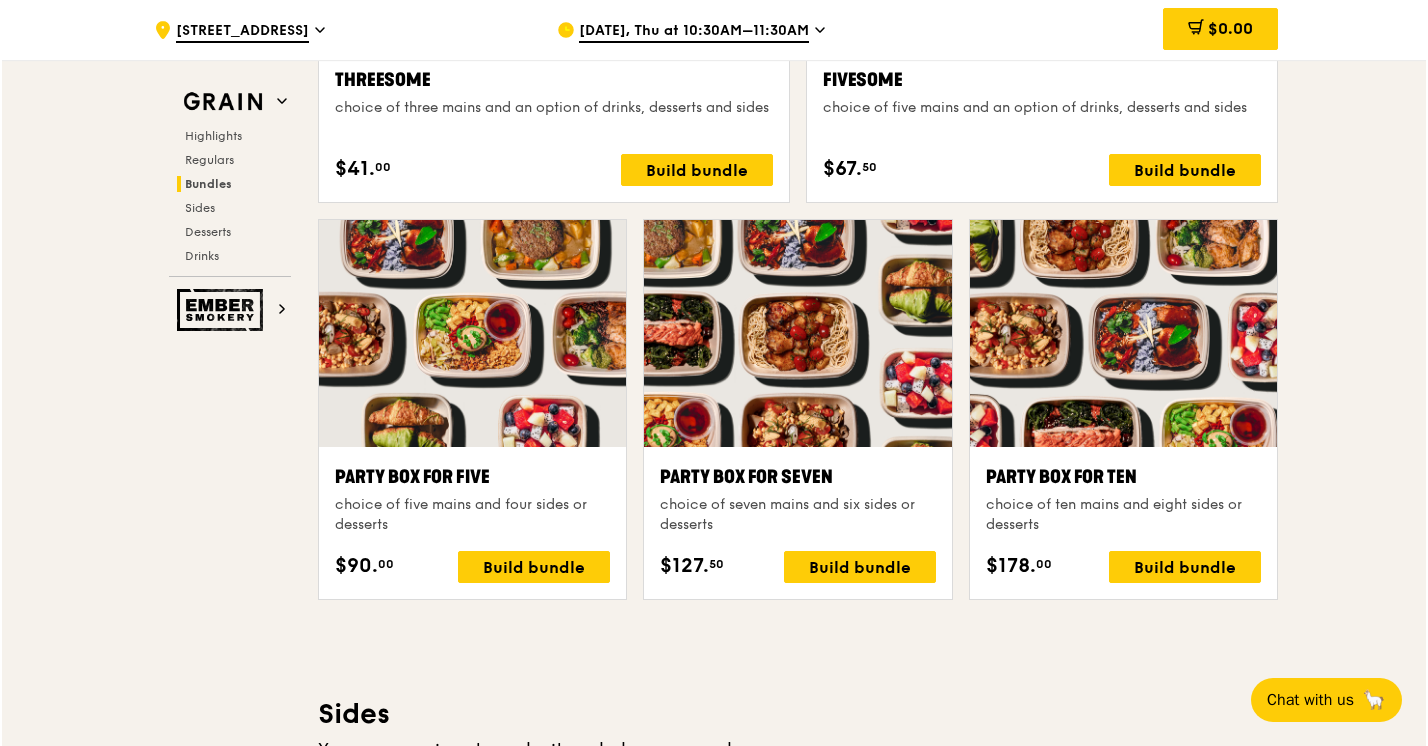 scroll, scrollTop: 3522, scrollLeft: 0, axis: vertical 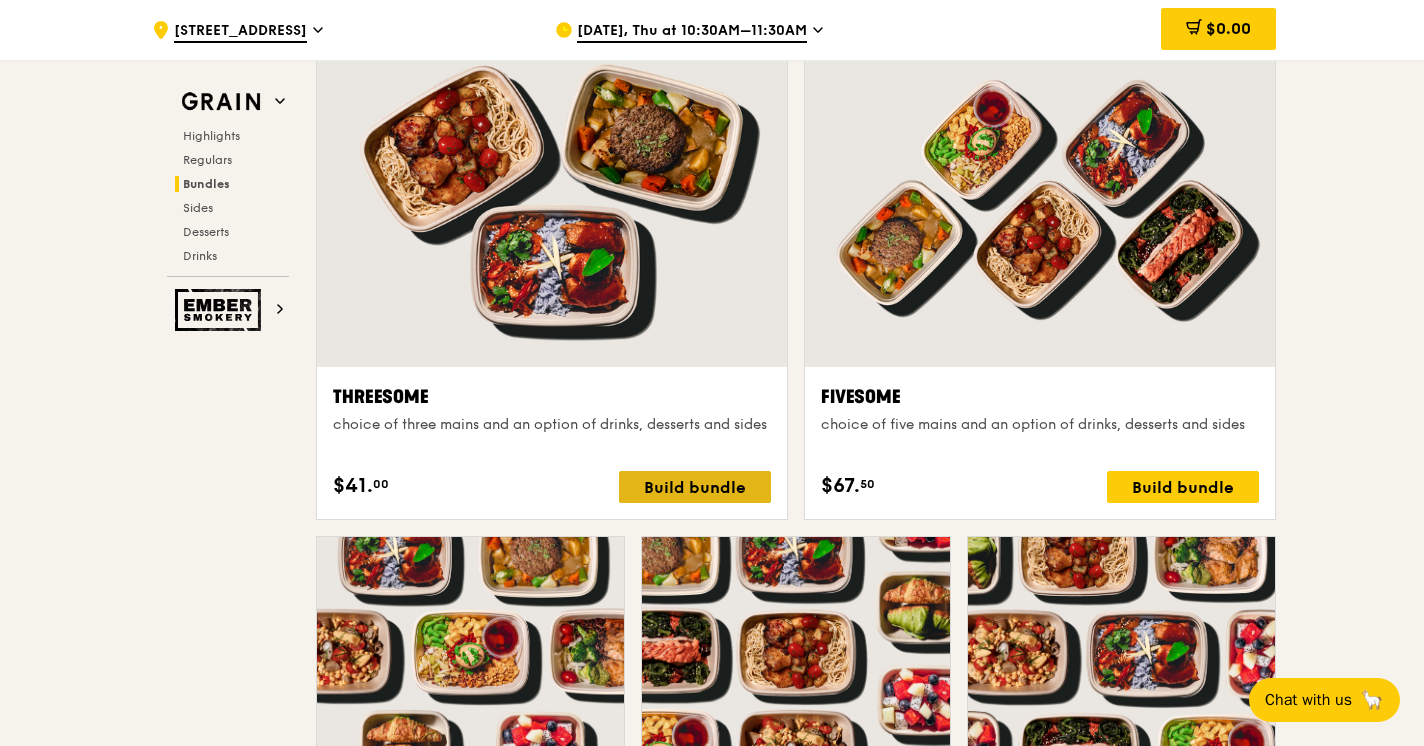 click on "Build bundle" at bounding box center [695, 487] 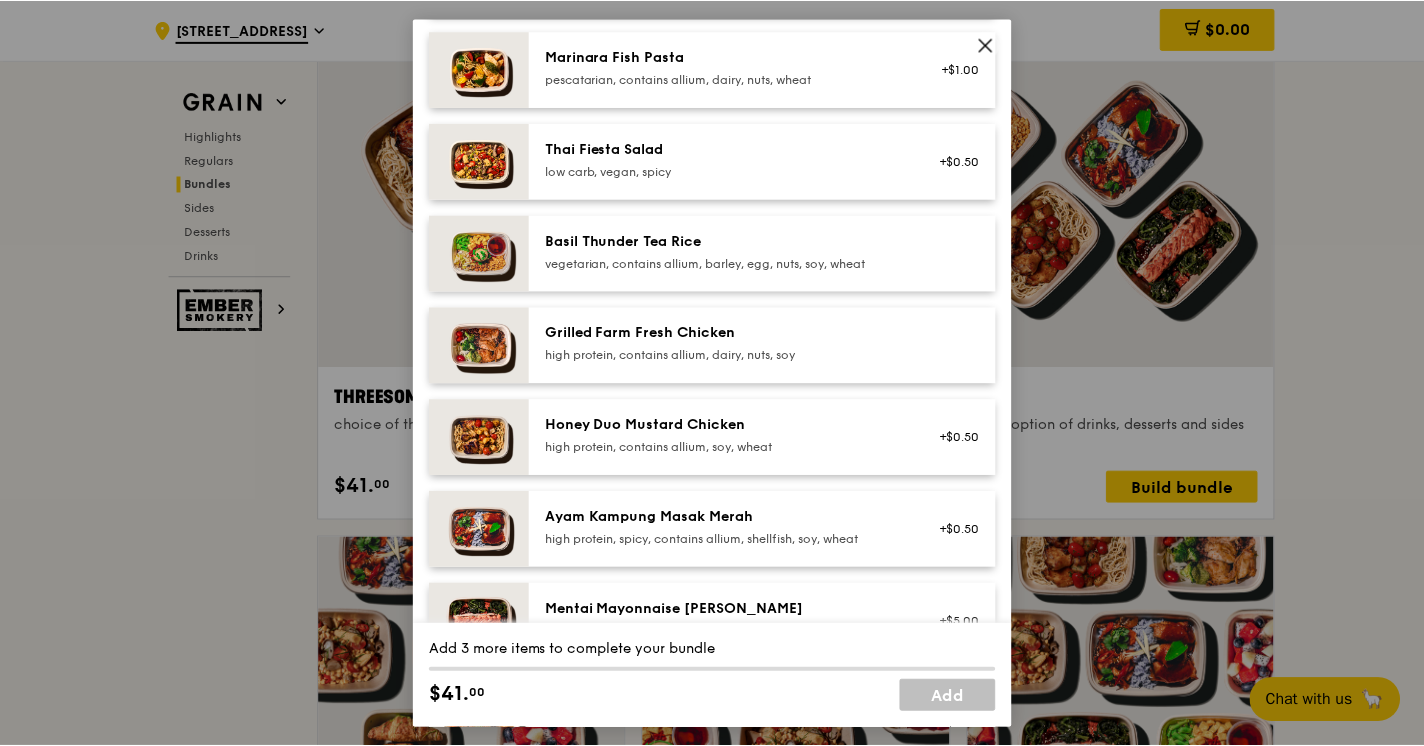 scroll, scrollTop: 0, scrollLeft: 0, axis: both 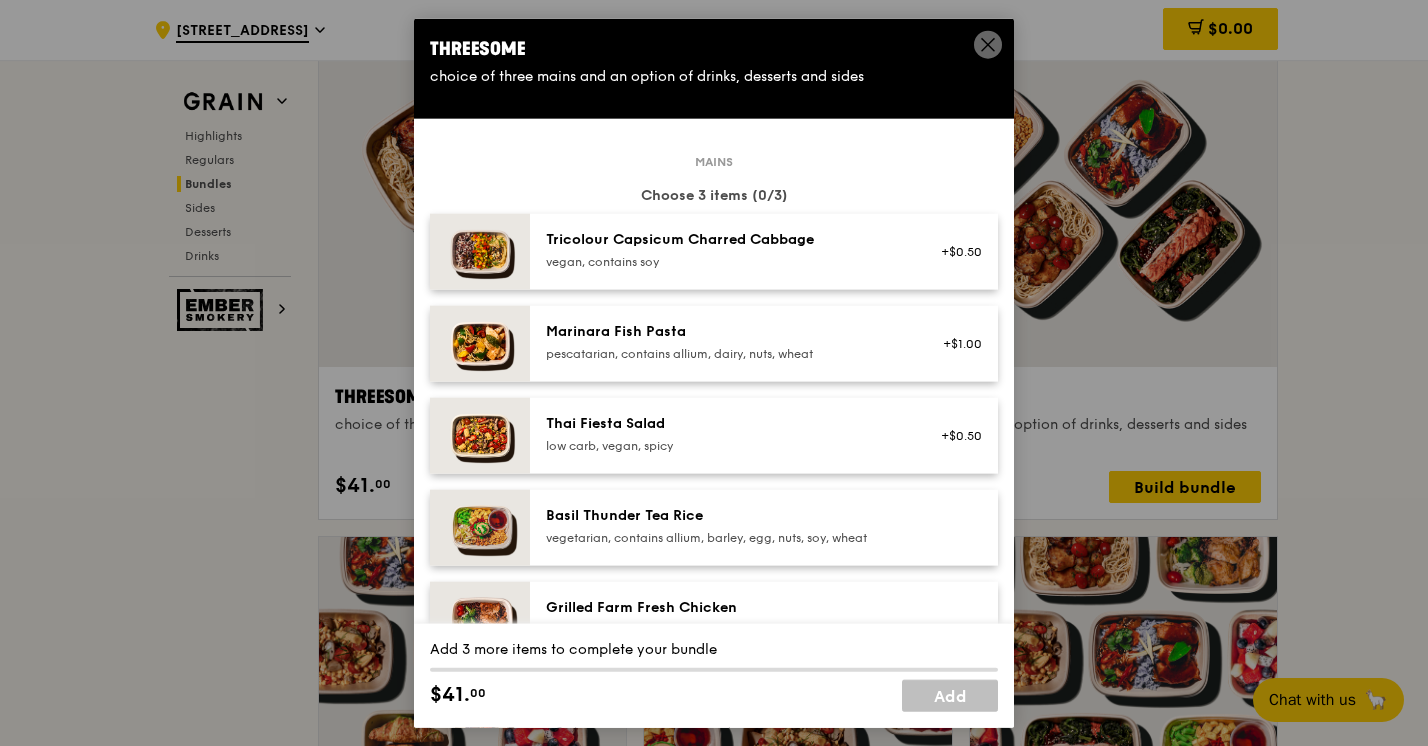 click on "Threesome
choice of three mains and an option of drinks, desserts and sides
Mains
Choose 3 items (0/3)
Tricolour Capsicum Charred Cabbage
vegan, contains soy
+$0.50
Marinara Fish Pasta
pescatarian, contains allium, dairy, nuts, wheat
+$1.00
Thai Fiesta Salad
low carb, vegan, spicy
+$0.50
Basil Thunder Tea Rice
vegetarian, contains allium, barley, egg, nuts, soy, wheat
Grilled Farm Fresh Chicken
high protein, contains allium, dairy, nuts, soy
Honey Duo Mustard Chicken
high protein, contains allium, soy, wheat
+$0.50
Ayam Kampung Masak Merah
high protein, spicy, contains allium, shellfish, soy, wheat
+$0.50
Mentai Mayonnaise Aburi Salmon
pescatarian, contains egg, soy, wheat
Add-ons" at bounding box center (714, 373) 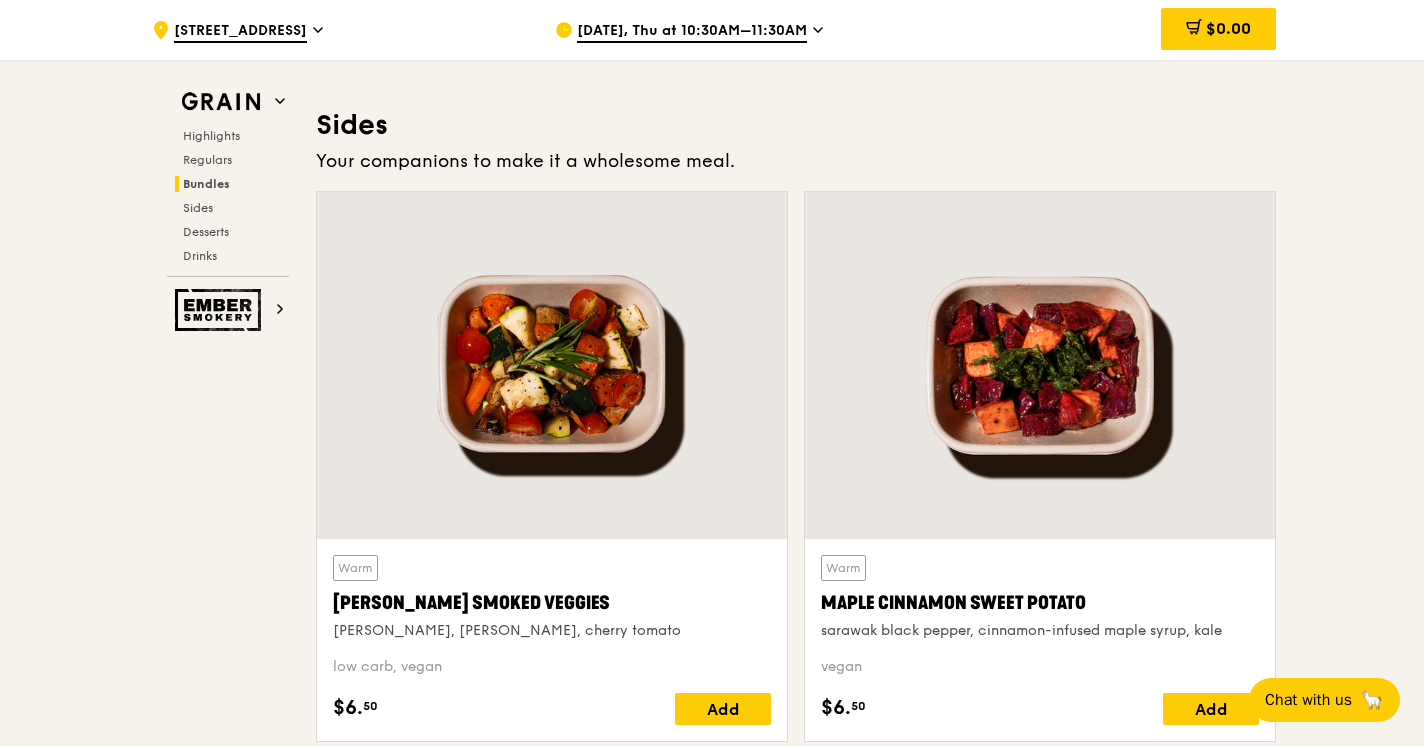 scroll, scrollTop: 4429, scrollLeft: 0, axis: vertical 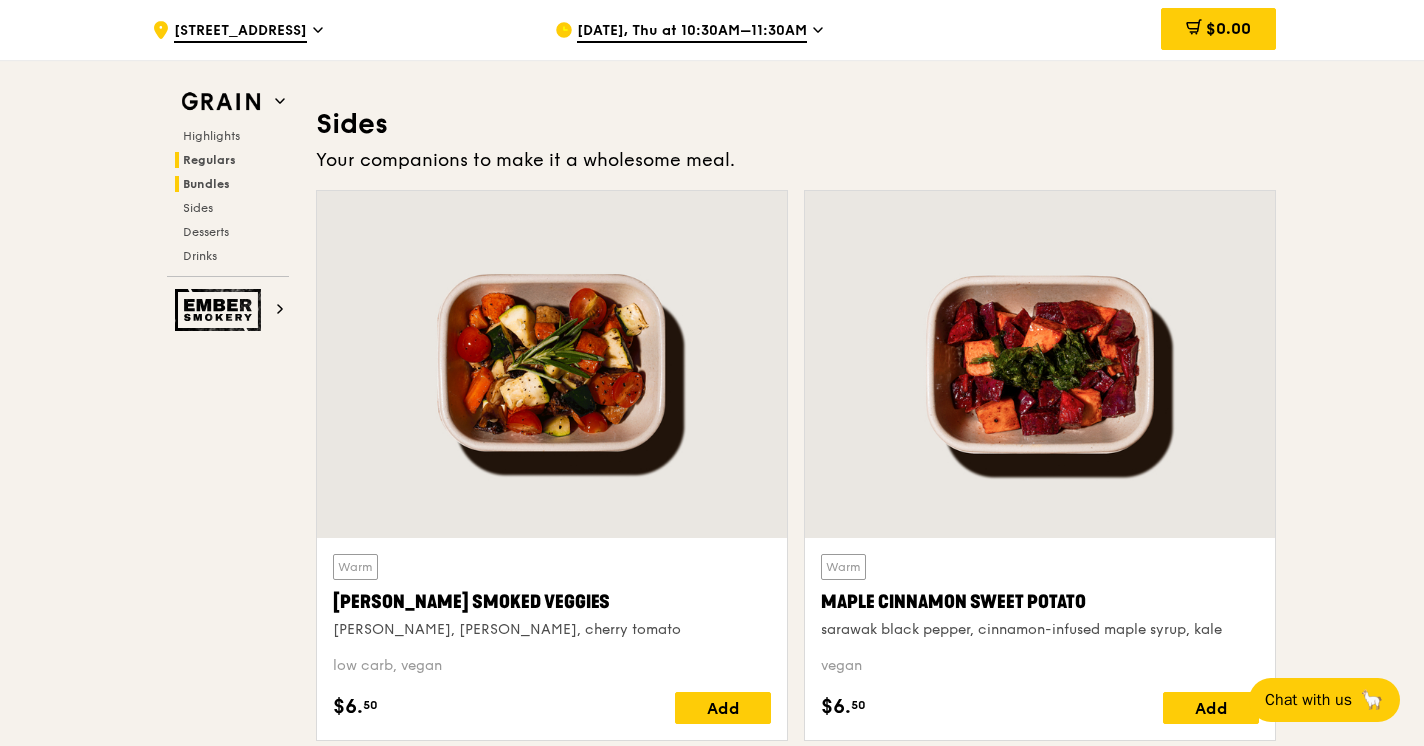 click on "Regulars" at bounding box center [209, 160] 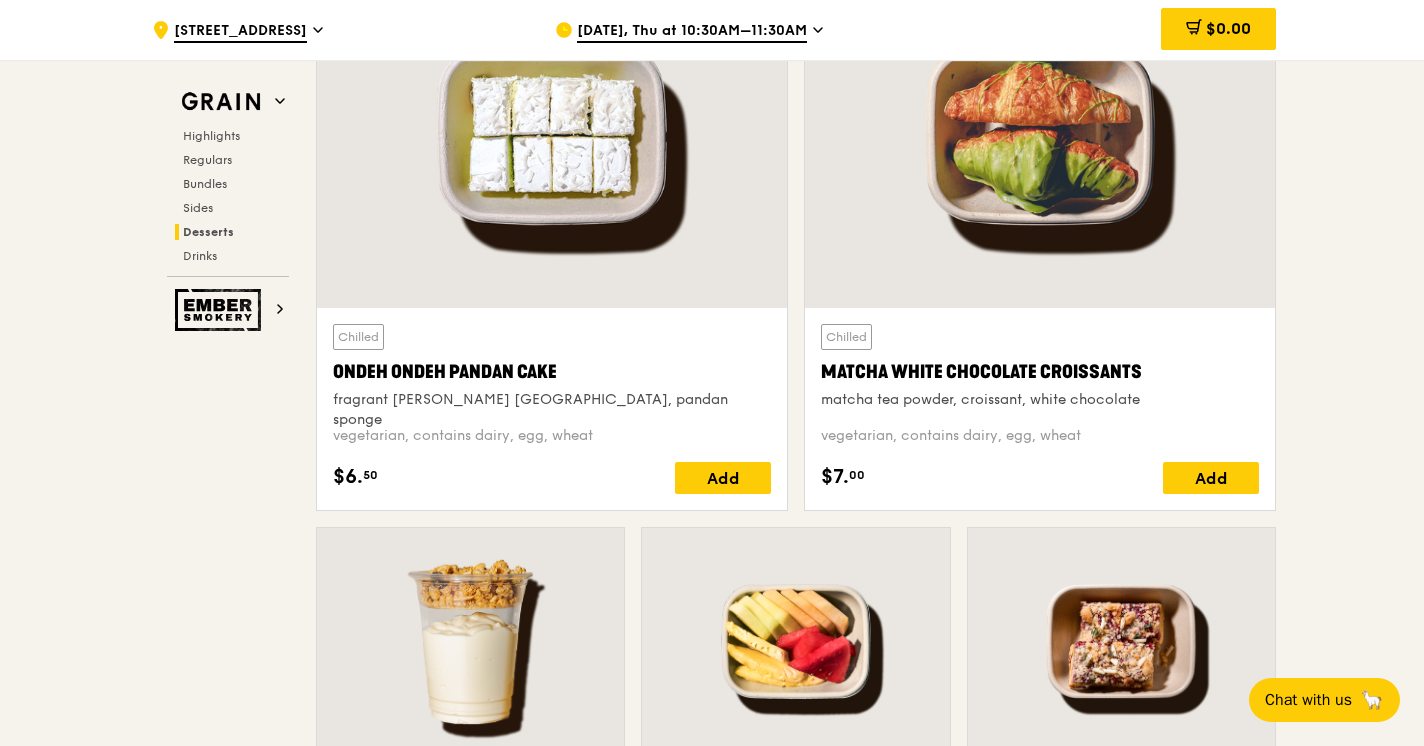 scroll, scrollTop: 5653, scrollLeft: 0, axis: vertical 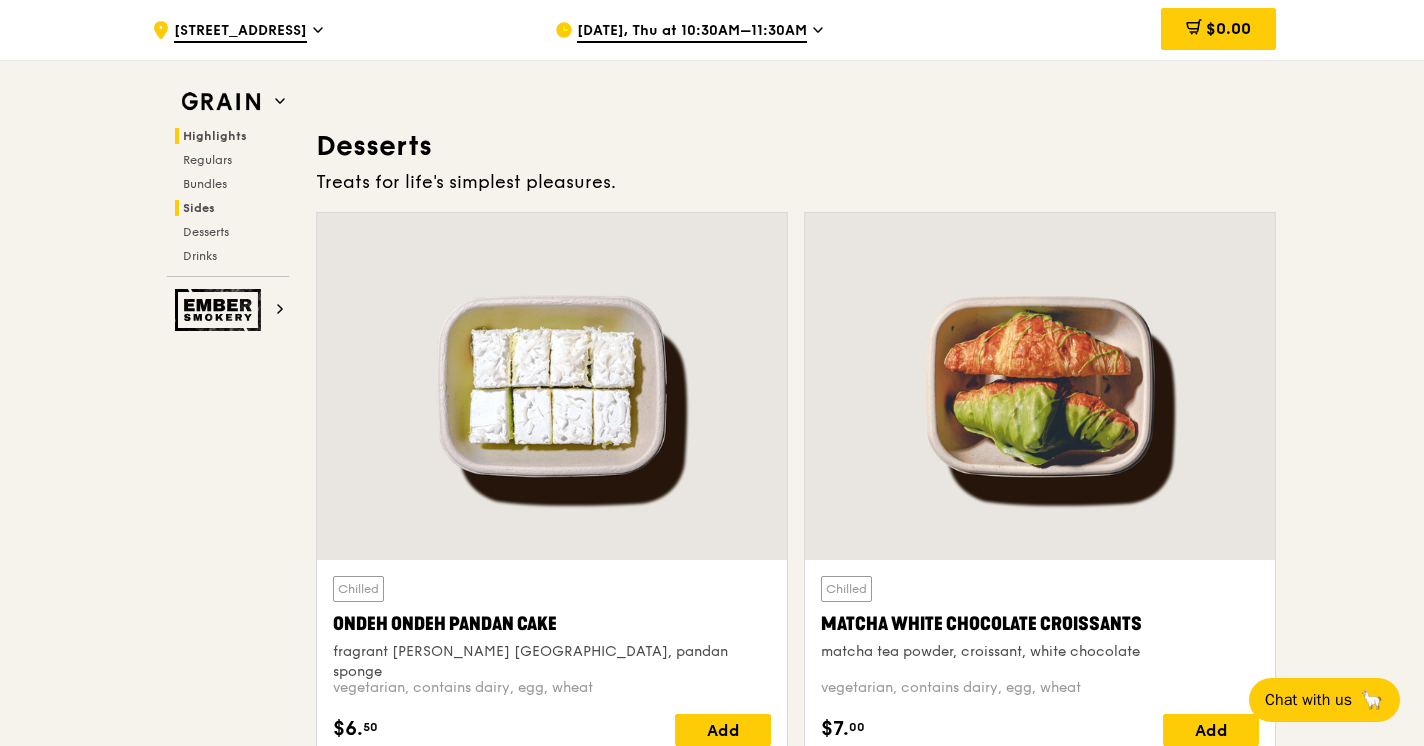 click on "Highlights" at bounding box center [215, 136] 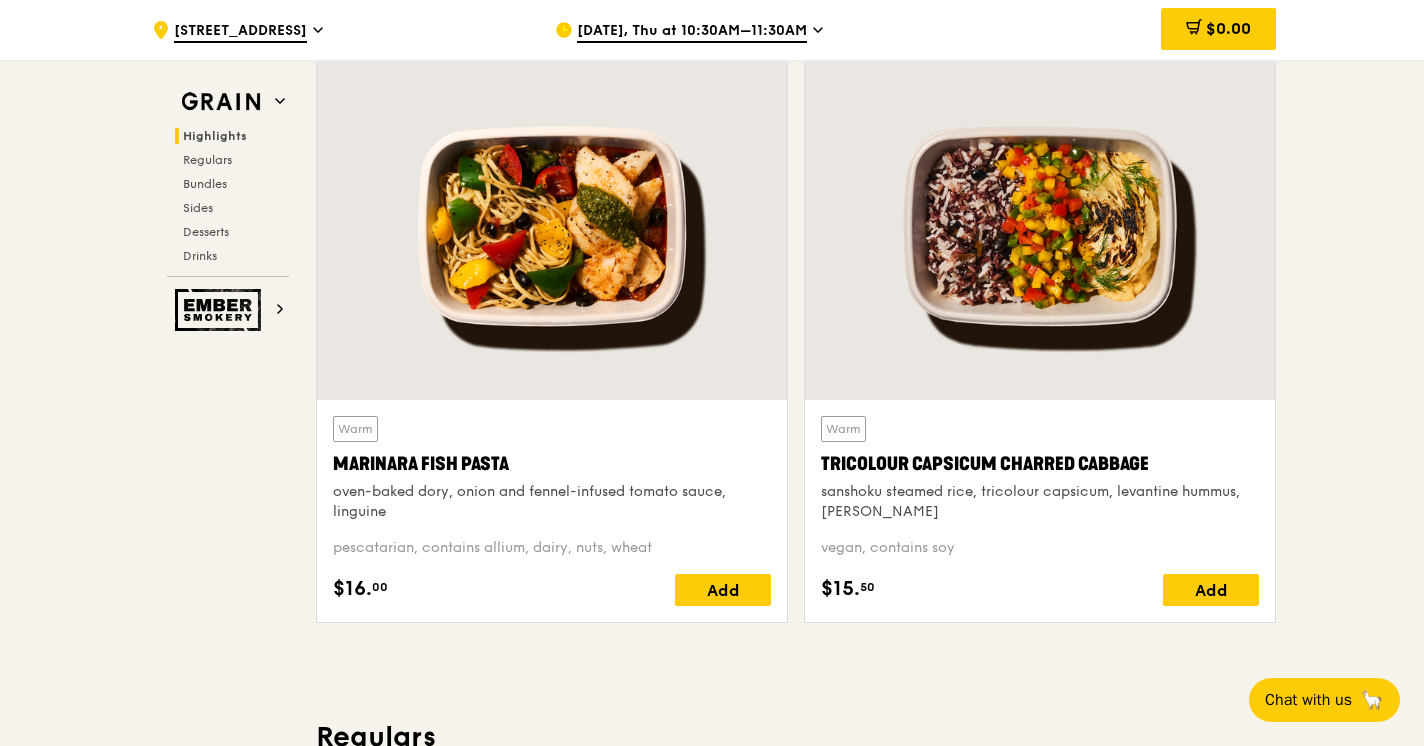 scroll, scrollTop: 675, scrollLeft: 0, axis: vertical 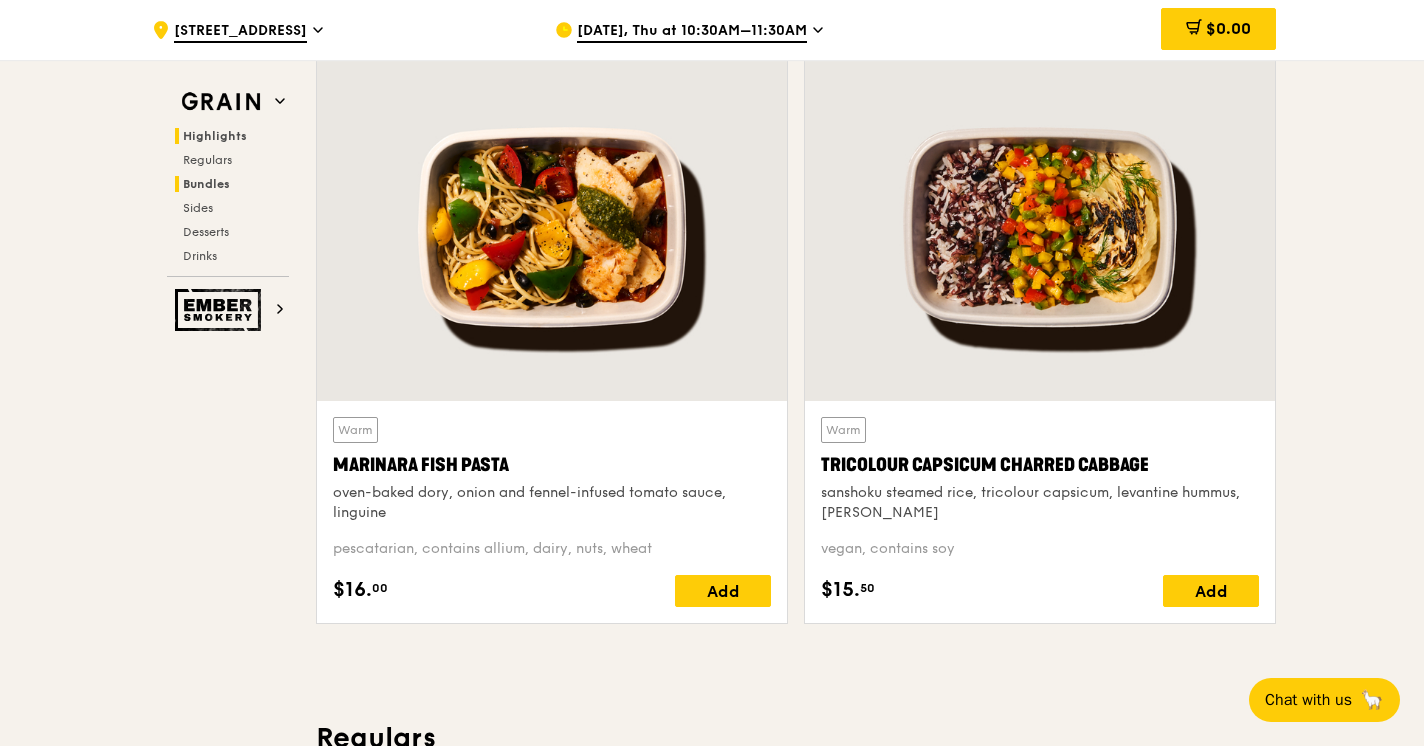 click on "Bundles" at bounding box center [206, 184] 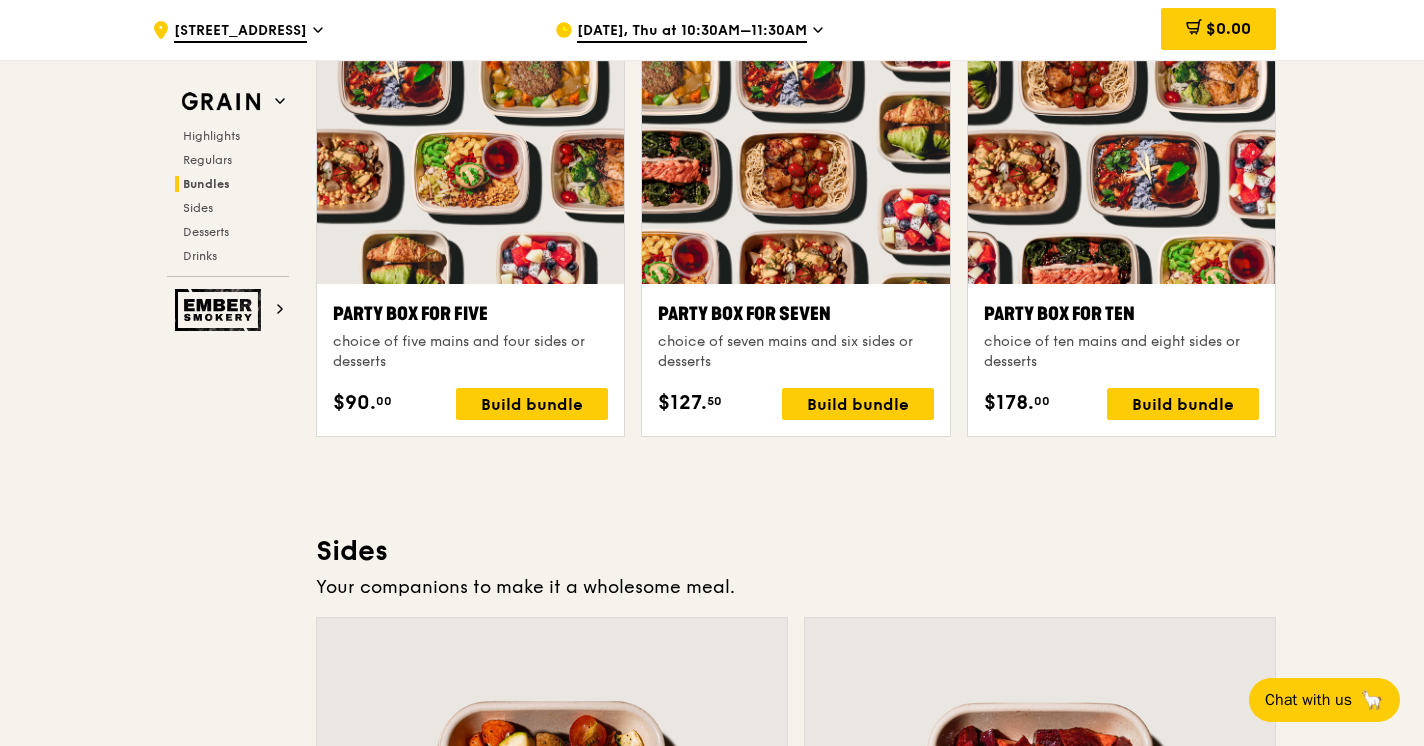 scroll, scrollTop: 4003, scrollLeft: 0, axis: vertical 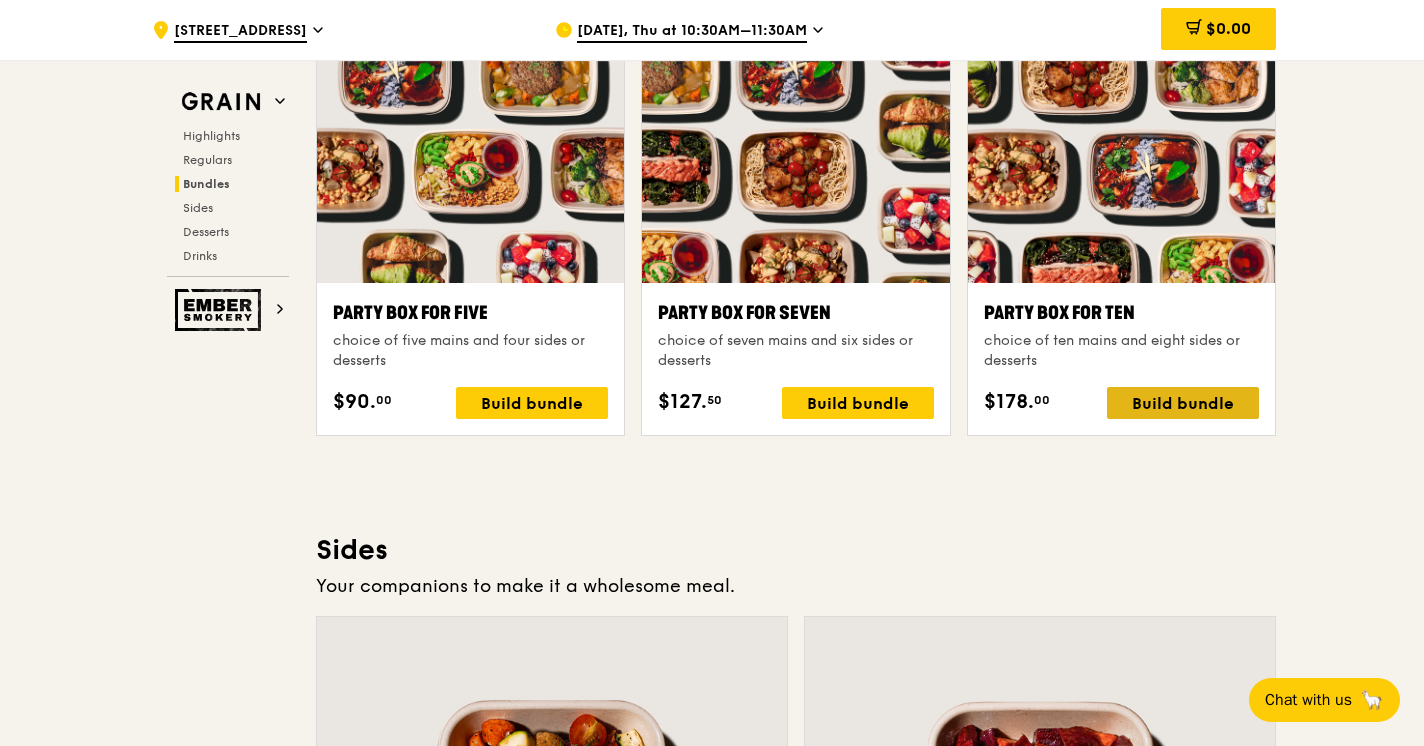 click on "Build bundle" at bounding box center (1183, 403) 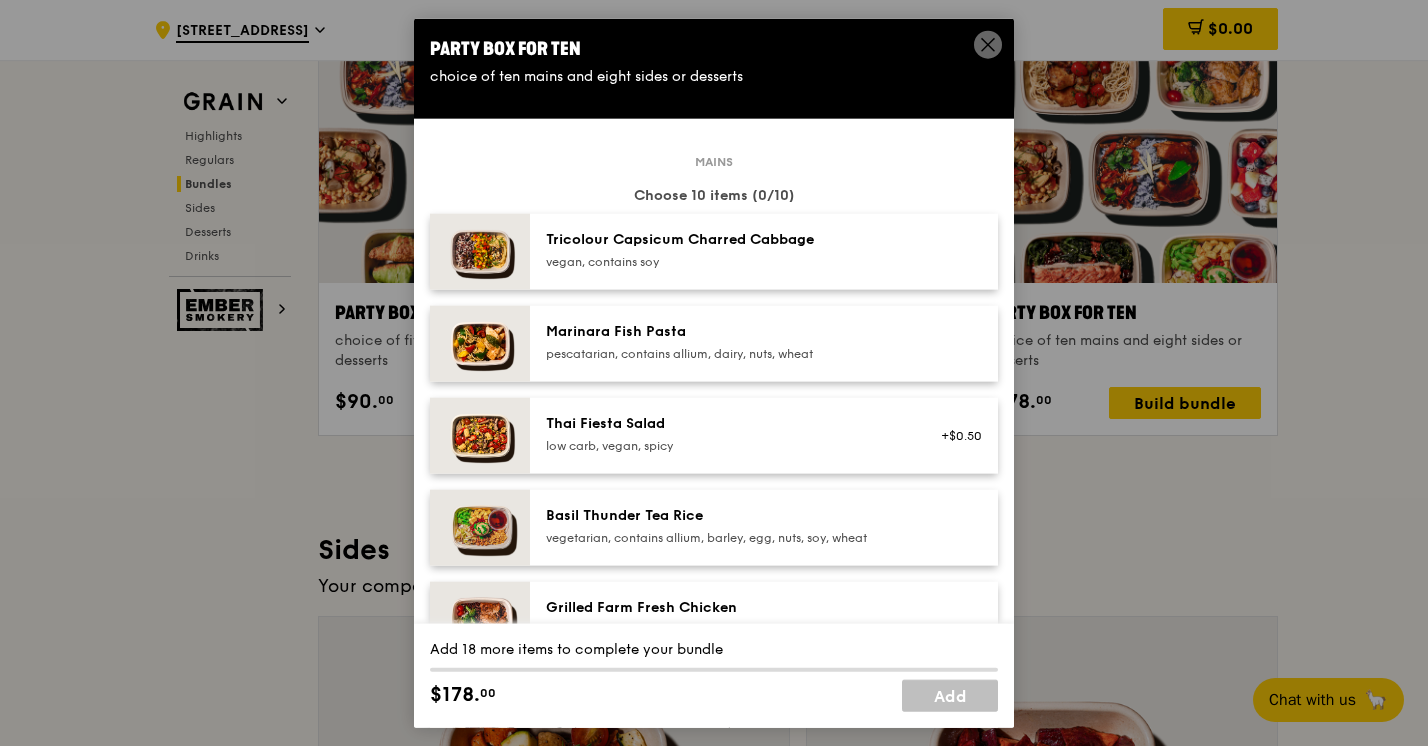 click 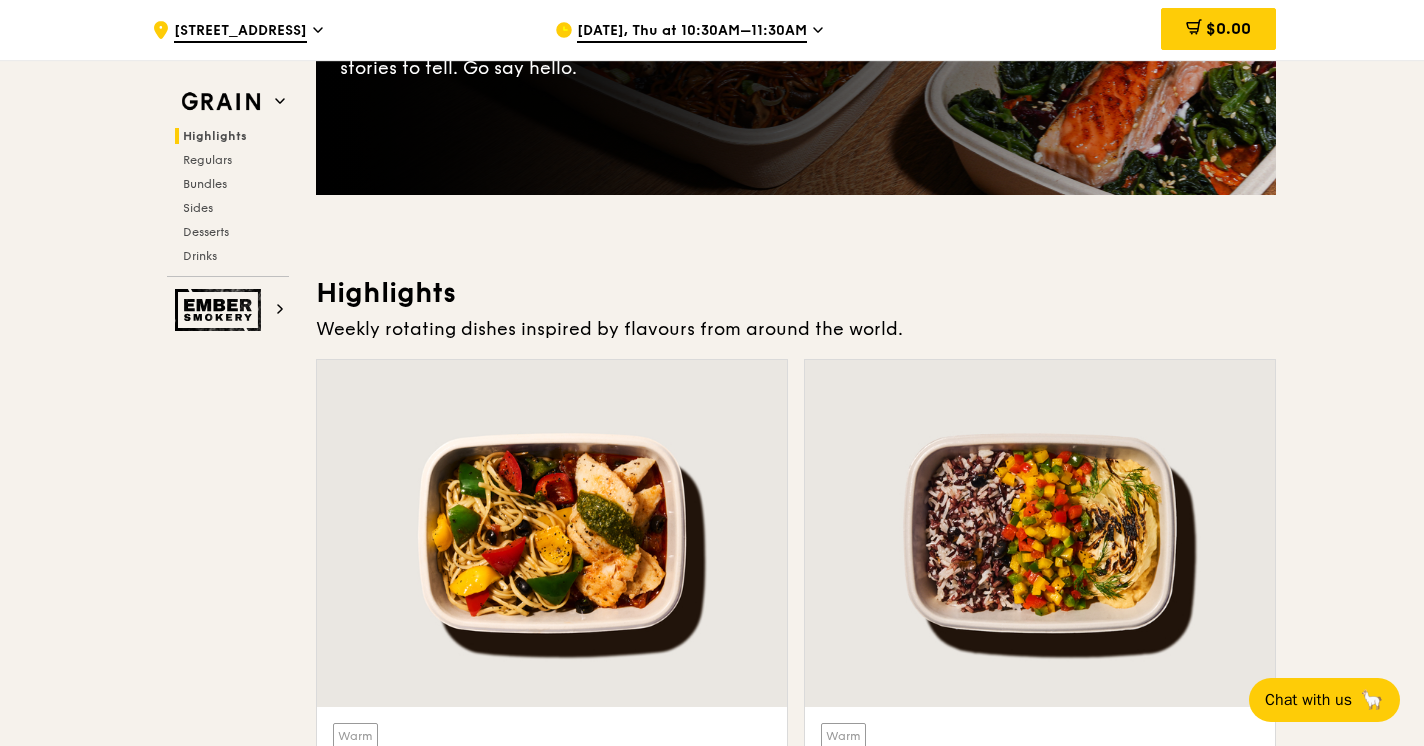 scroll, scrollTop: 0, scrollLeft: 0, axis: both 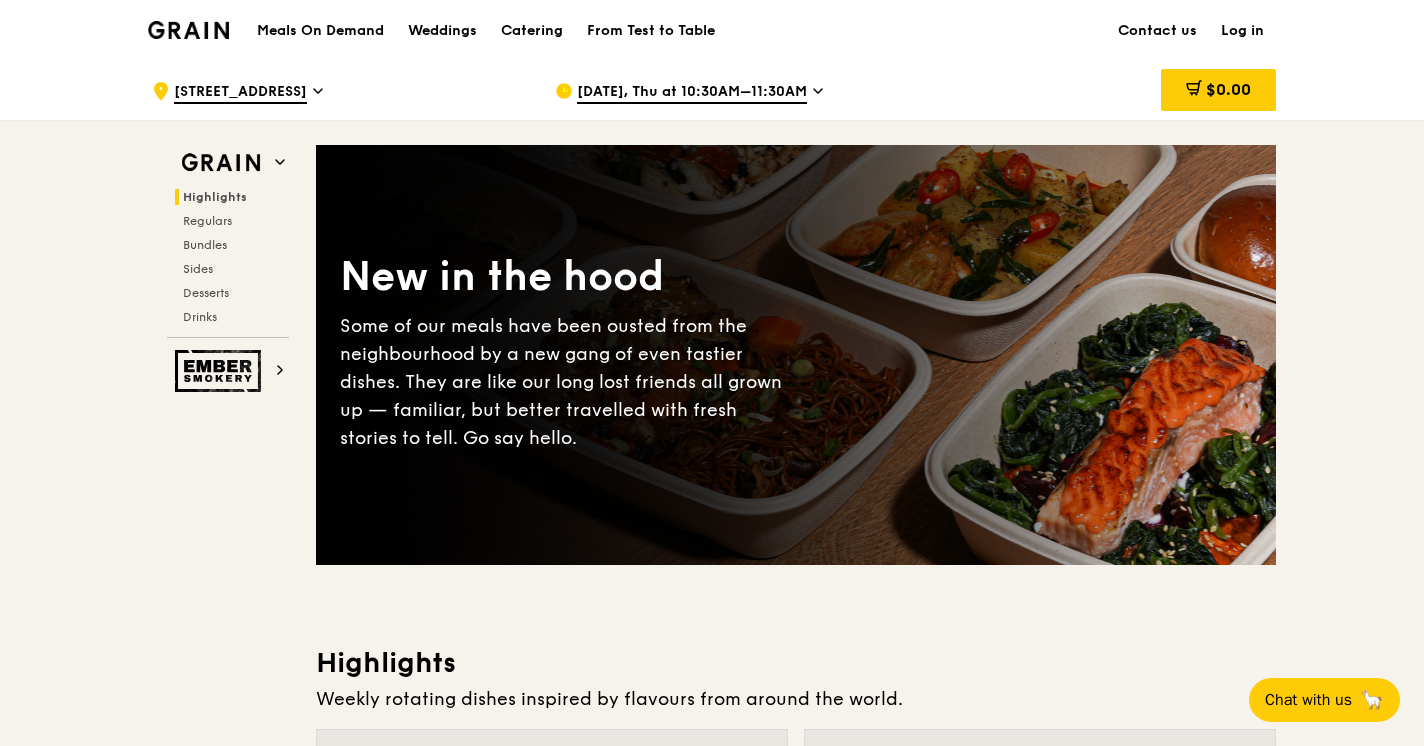 click on ".cls-1 {
fill: none;
stroke: #fff;
stroke-linecap: round;
stroke-linejoin: round;
stroke-width: 1.5px;
}
.cls-2 {
fill: #fecc07;
}
.cls-2, .cls-3 {
stroke-width: 0px;
}
.cls-3 {
fill: #fff;
fill-rule: evenodd;
}
301 Gombak Drive
Jul 24, Thu at 10:30AM–11:30AM
$0.00
Grain
Highlights
Regulars
Bundles
Sides
Desserts
Drinks
Ember Smokery
New in the hood Some of our meals have been ousted from the neighbourhood by a new gang of even tastier dishes. They are like our long lost friends all grown up — familiar, but better travelled with fresh stories to tell. Go say hello.
Highlights
Weekly rotating dishes inspired by flavours from around the world." at bounding box center [712, 4282] 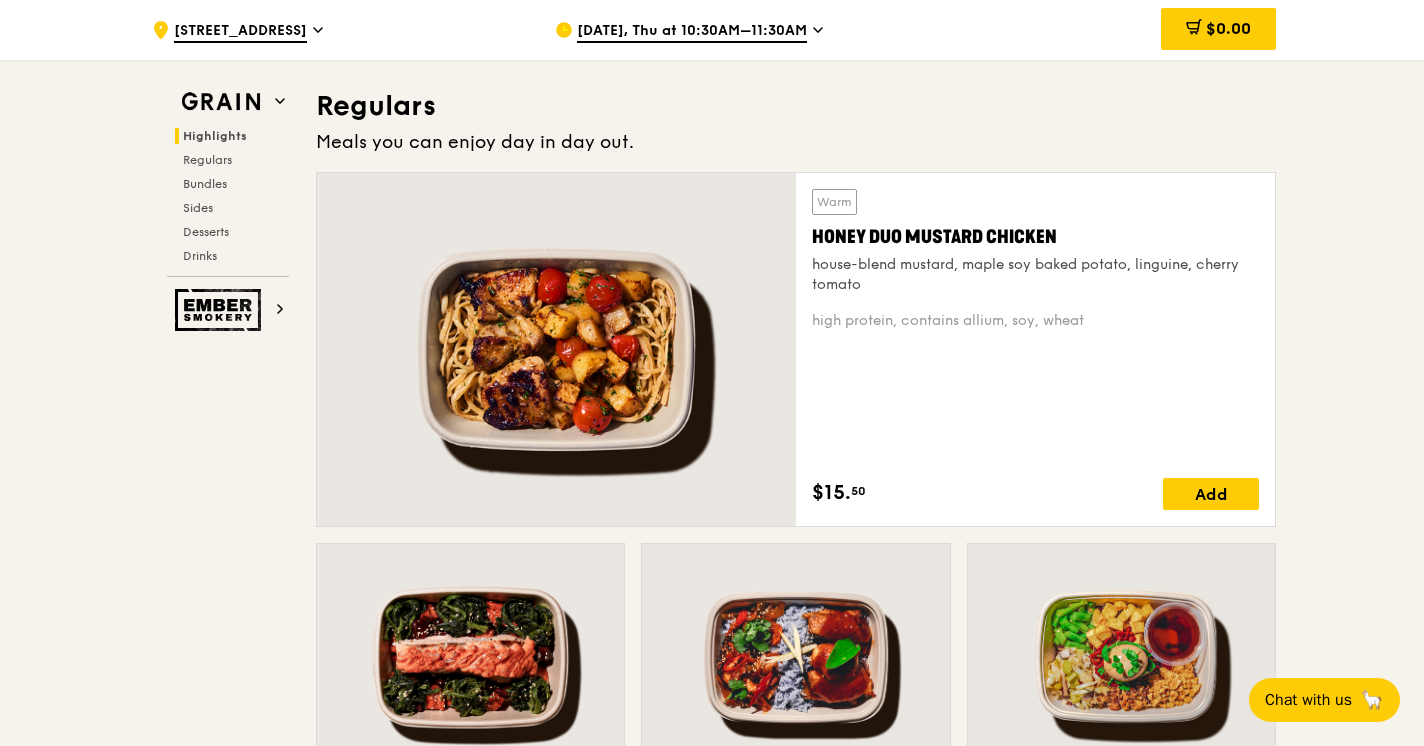 scroll, scrollTop: 1314, scrollLeft: 0, axis: vertical 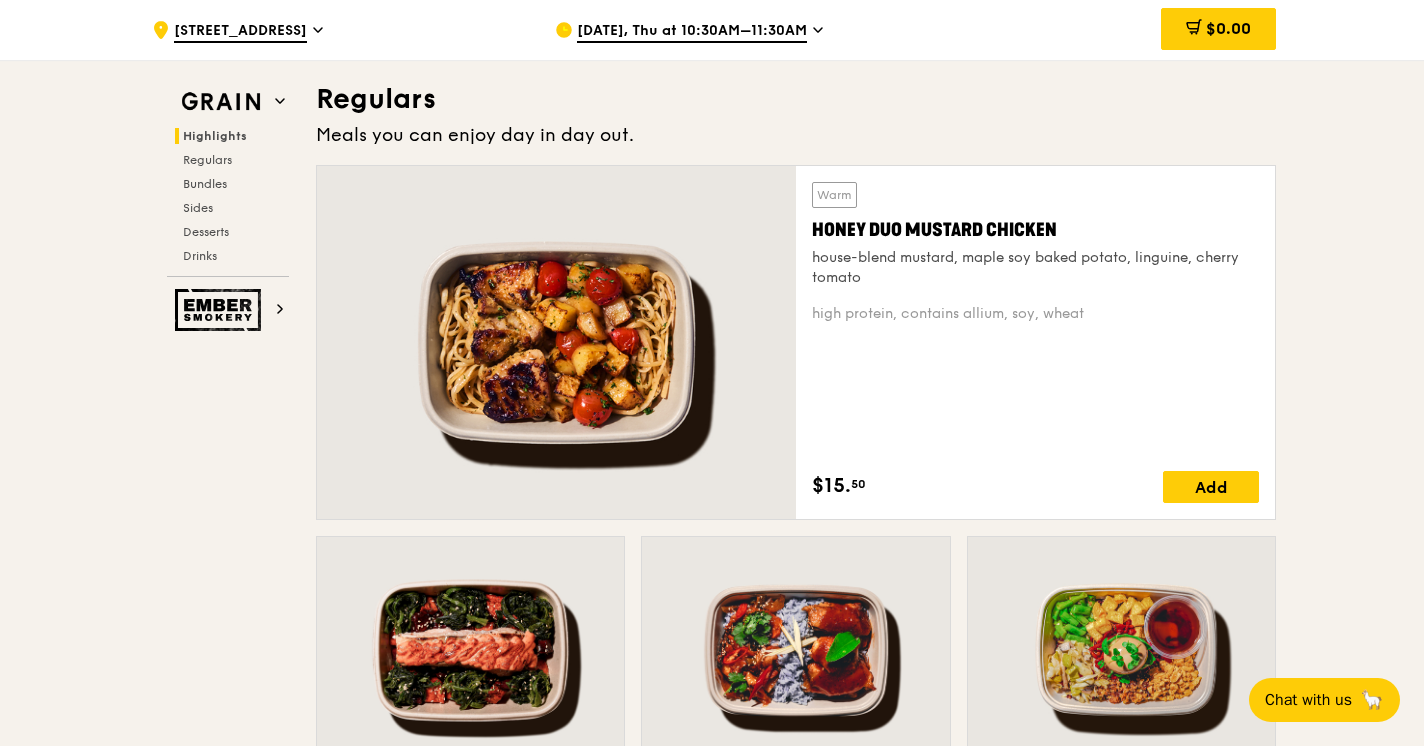 click on "Highlights
Regulars
Bundles
Sides
Desserts
Drinks" at bounding box center (228, 196) 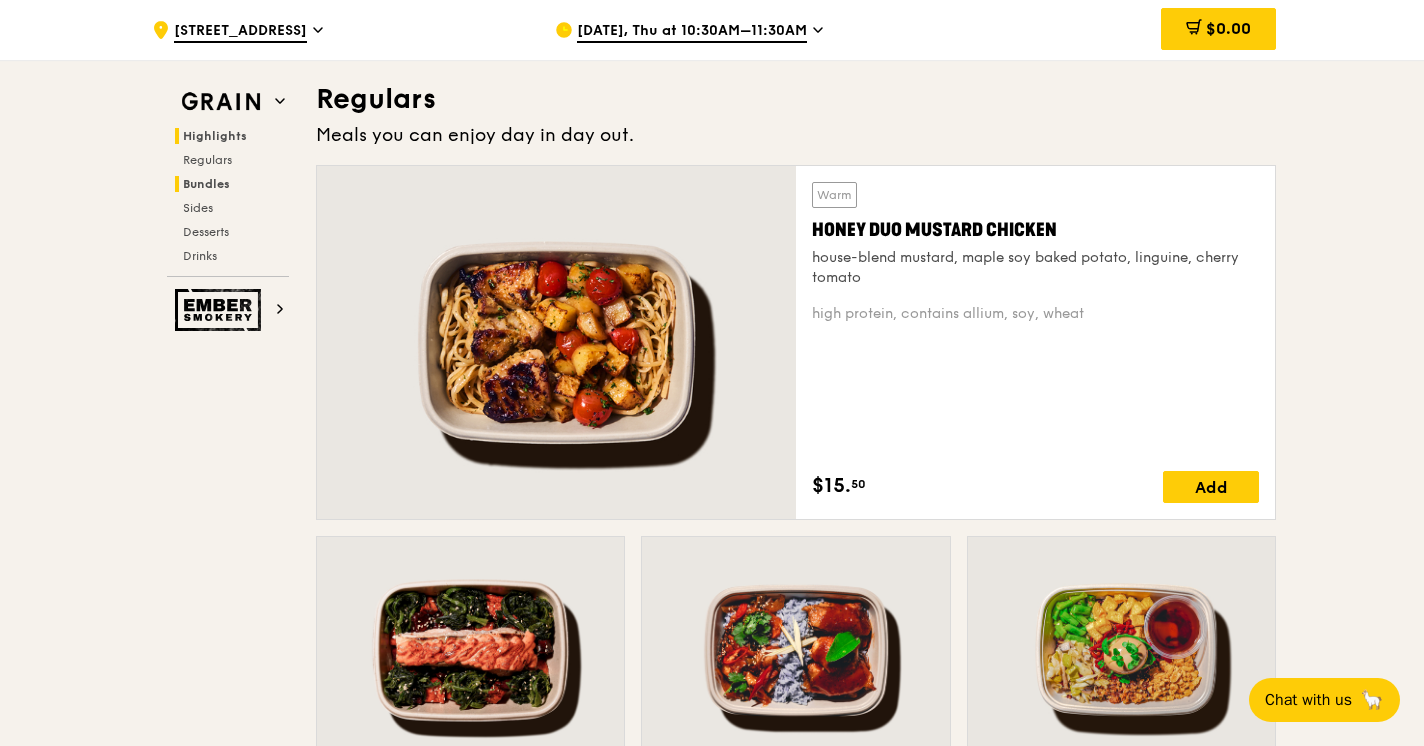 click on "Bundles" at bounding box center [206, 184] 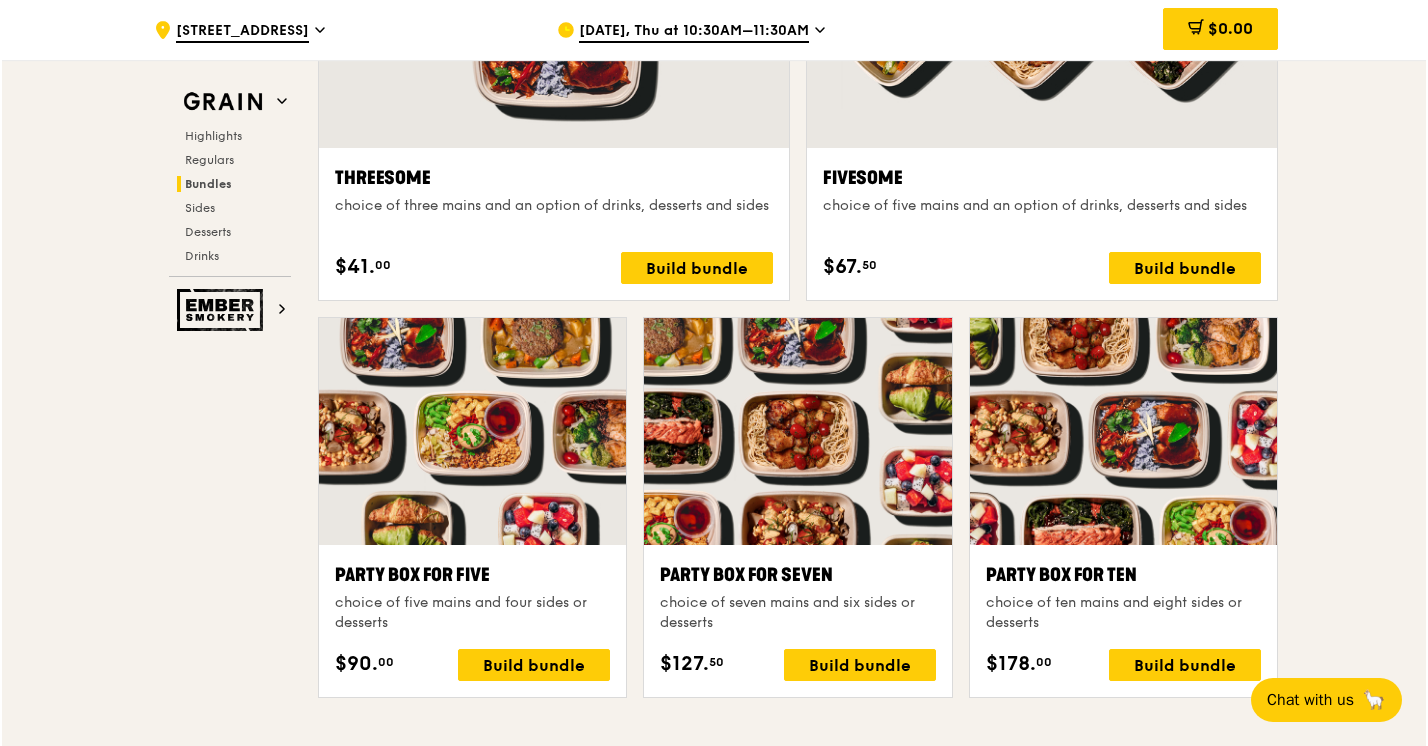 scroll, scrollTop: 3746, scrollLeft: 0, axis: vertical 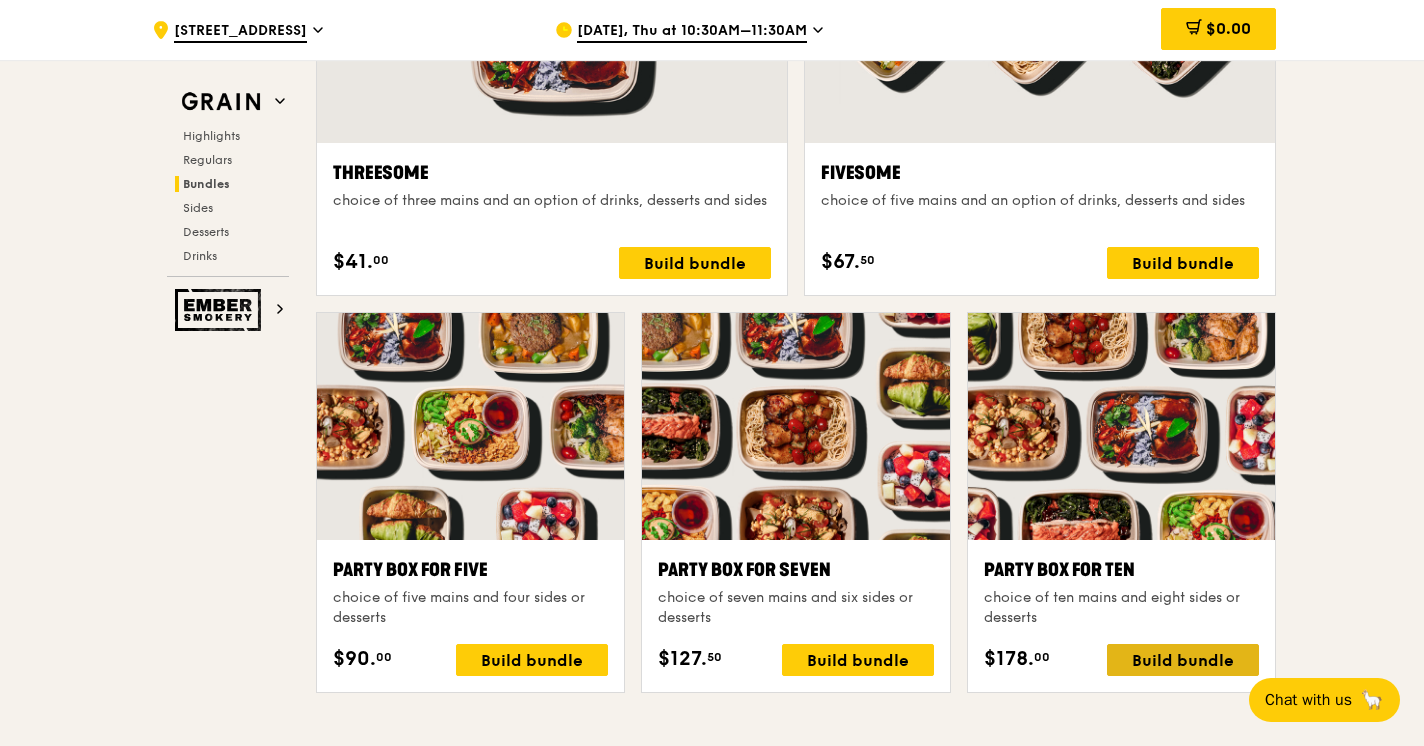 click on "Build bundle" at bounding box center [1183, 660] 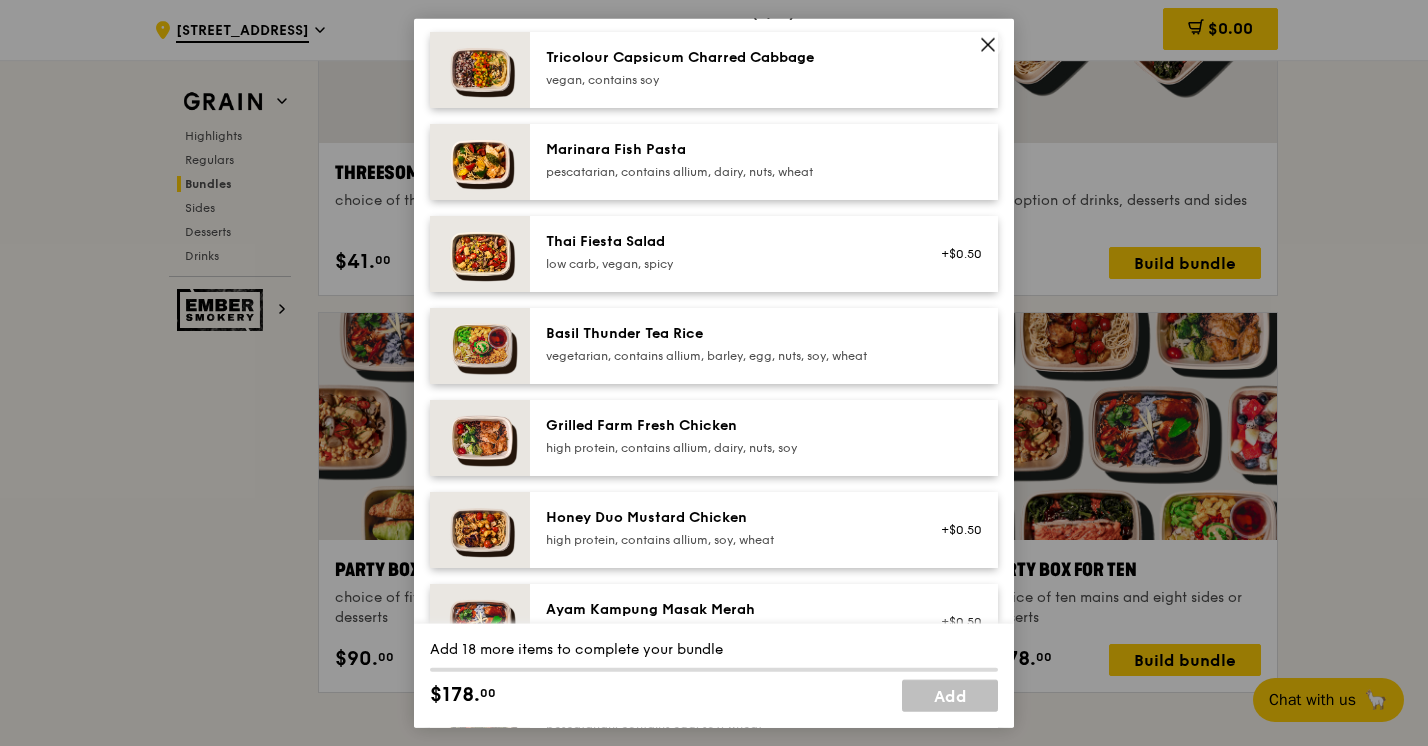 scroll, scrollTop: 188, scrollLeft: 0, axis: vertical 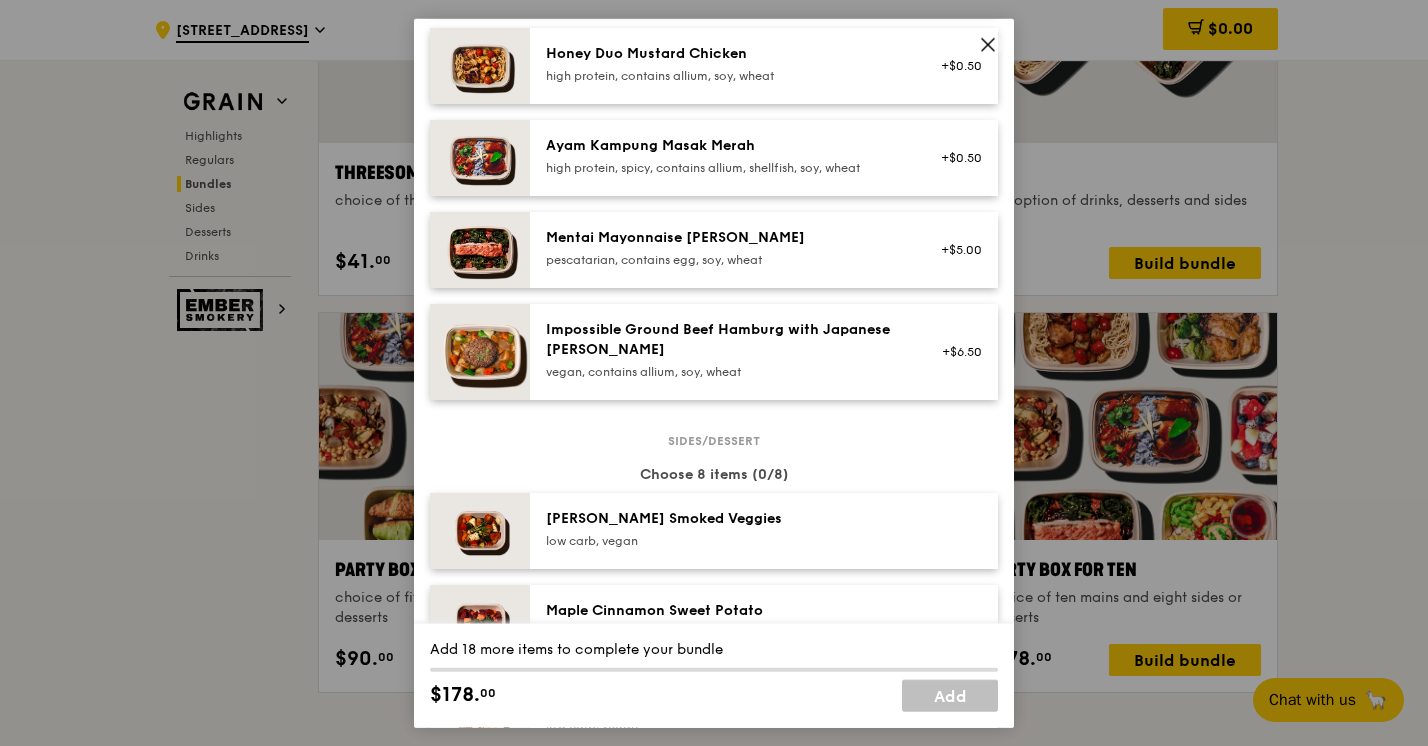 click on "Party Box for Ten
choice of ten mains and eight sides or desserts
Mains
Choose 10 items (0/10)
Tricolour Capsicum Charred Cabbage
vegan, contains soy
Marinara Fish Pasta
pescatarian, contains allium, dairy, nuts, wheat
Thai Fiesta Salad
low carb, vegan, spicy
+$0.50
Basil Thunder Tea Rice
vegetarian, contains allium, barley, egg, nuts, soy, wheat
Grilled Farm Fresh Chicken
high protein, contains allium, dairy, nuts, soy
Honey Duo Mustard Chicken
high protein, contains allium, soy, wheat
+$0.50
Ayam Kampung Masak Merah
high protein, spicy, contains allium, shellfish, soy, wheat
+$0.50
Mentai Mayonnaise Aburi Salmon
pescatarian, contains egg, soy, wheat
+$5.00
Impossible Ground Beef Hamburg with Japanese Curry" at bounding box center (714, 373) 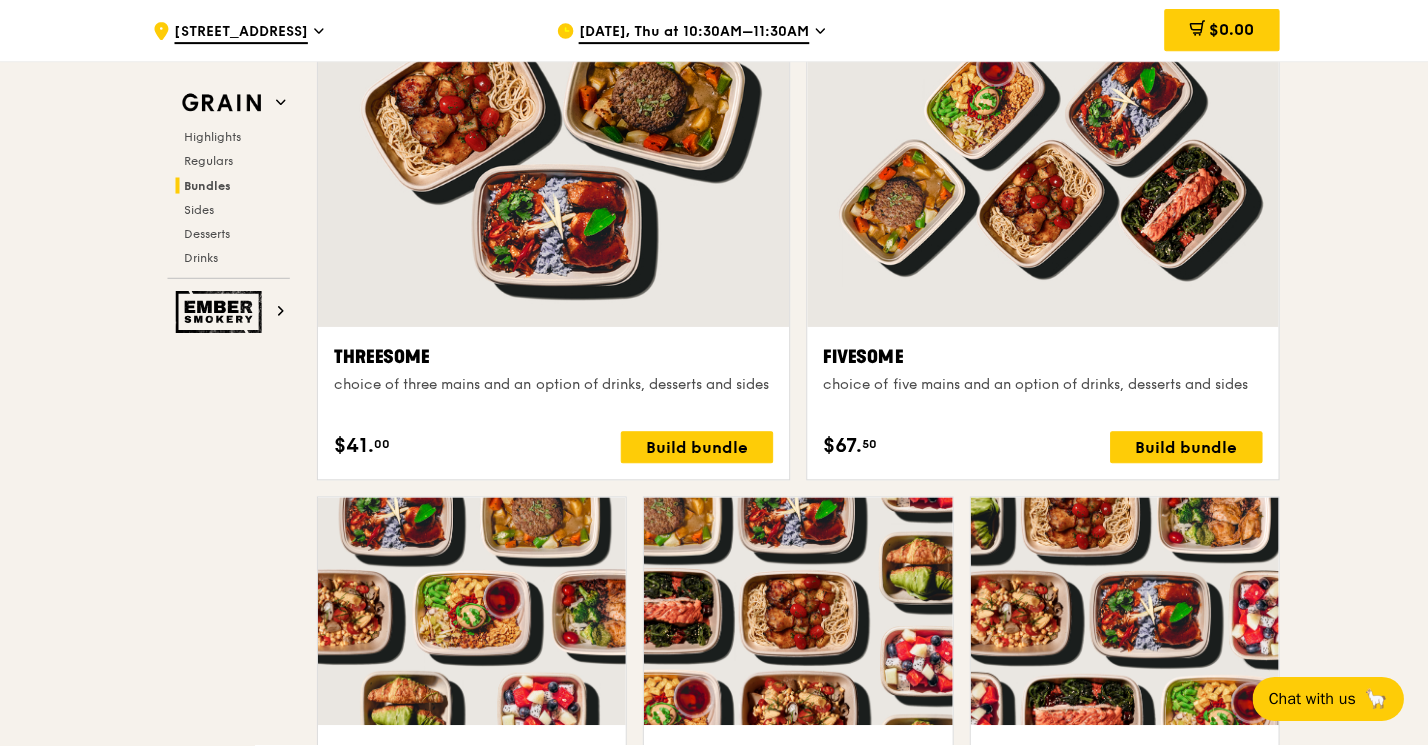 scroll, scrollTop: 3542, scrollLeft: 0, axis: vertical 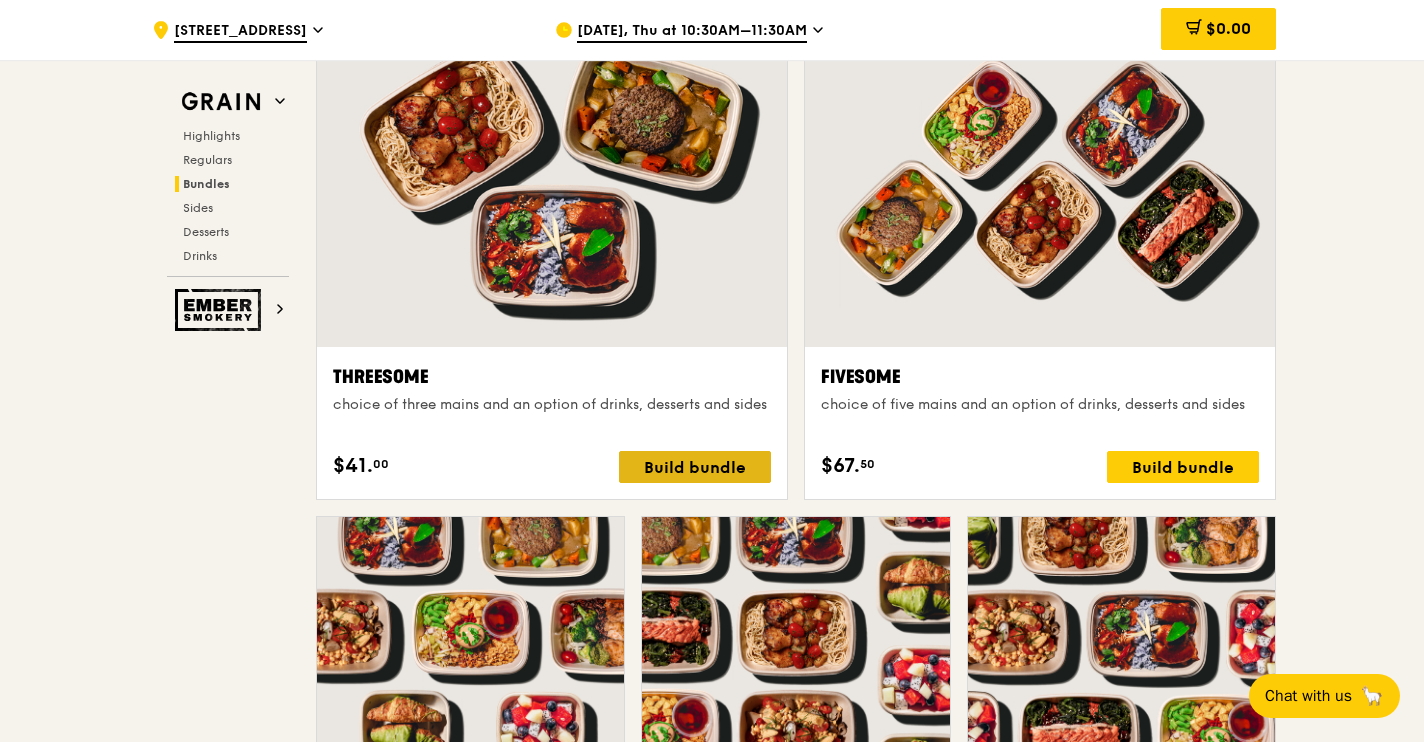 click on "Build bundle" at bounding box center [695, 467] 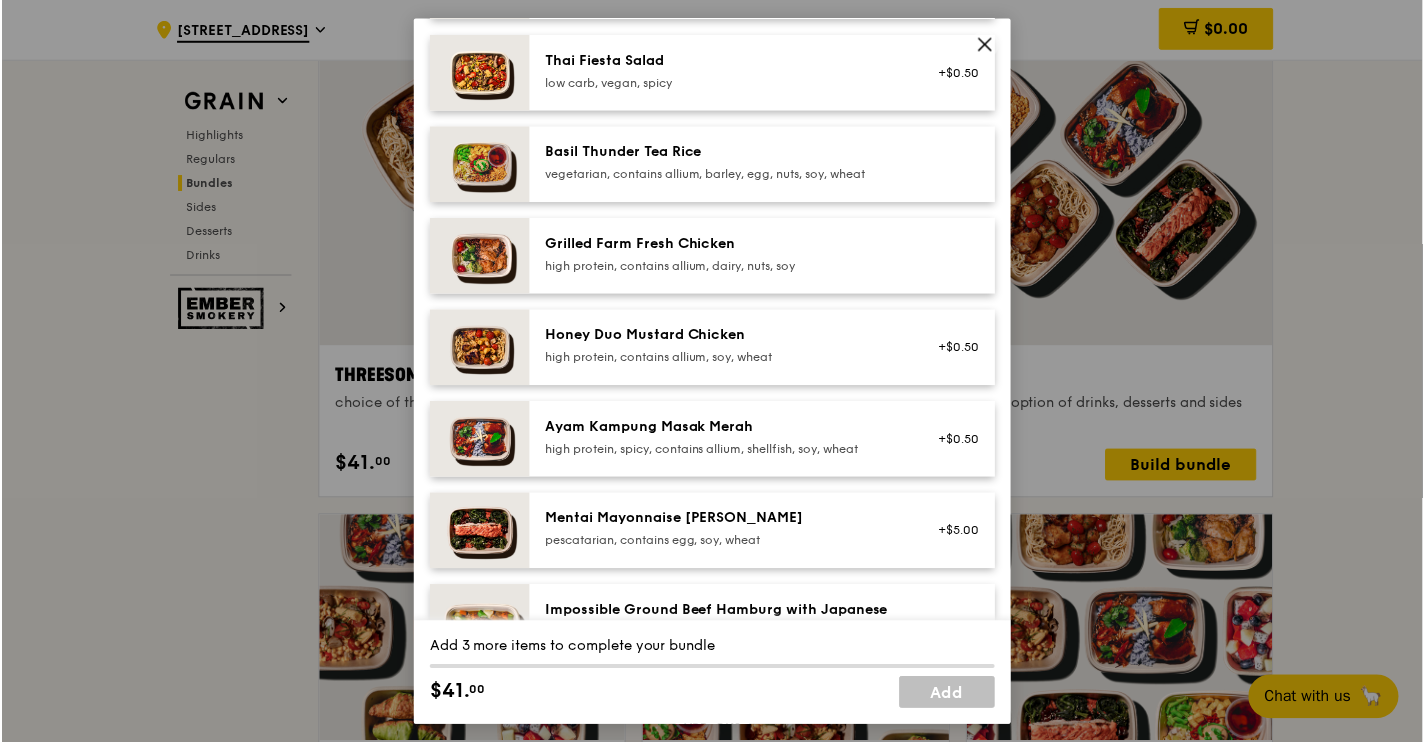 scroll, scrollTop: 366, scrollLeft: 0, axis: vertical 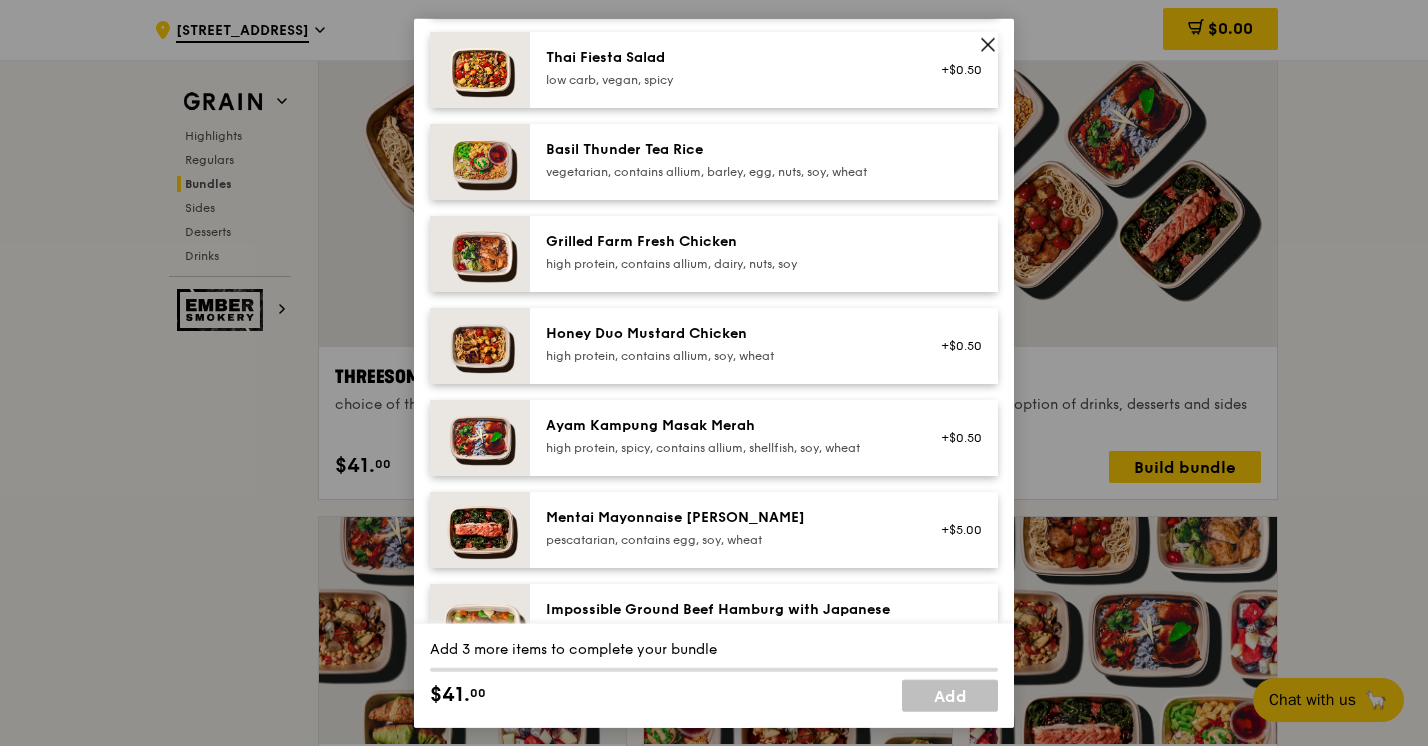 click on "Threesome
choice of three mains and an option of drinks, desserts and sides
Mains
Choose 3 items (0/3)
Tricolour Capsicum Charred Cabbage
vegan, contains soy
+$0.50
Marinara Fish Pasta
pescatarian, contains allium, dairy, nuts, wheat
+$1.00
Thai Fiesta Salad
low carb, vegan, spicy
+$0.50
Basil Thunder Tea Rice
vegetarian, contains allium, barley, egg, nuts, soy, wheat
Grilled Farm Fresh Chicken
high protein, contains allium, dairy, nuts, soy
Honey Duo Mustard Chicken
high protein, contains allium, soy, wheat
+$0.50
Ayam Kampung Masak Merah
high protein, spicy, contains allium, shellfish, soy, wheat
+$0.50
Mentai Mayonnaise Aburi Salmon
pescatarian, contains egg, soy, wheat
Add-ons" at bounding box center (714, 373) 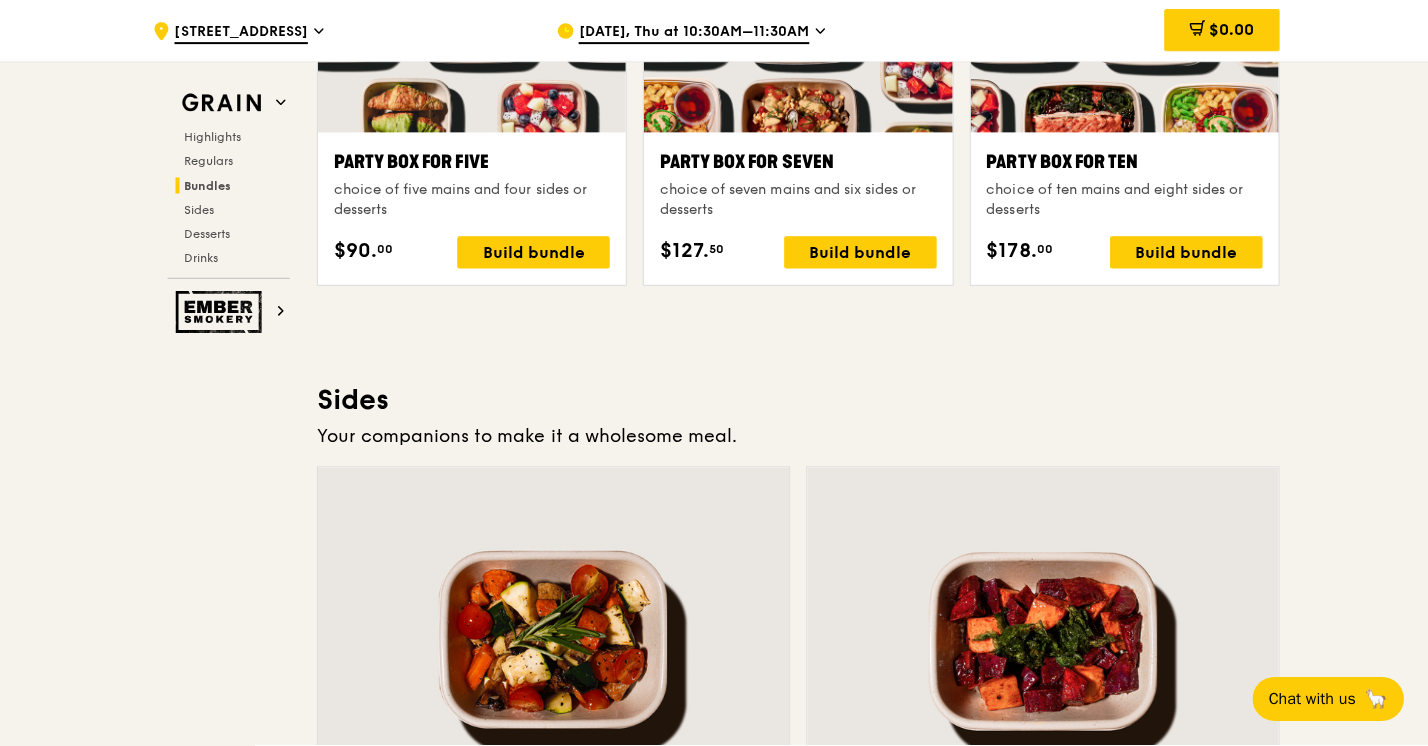 scroll, scrollTop: 4163, scrollLeft: 0, axis: vertical 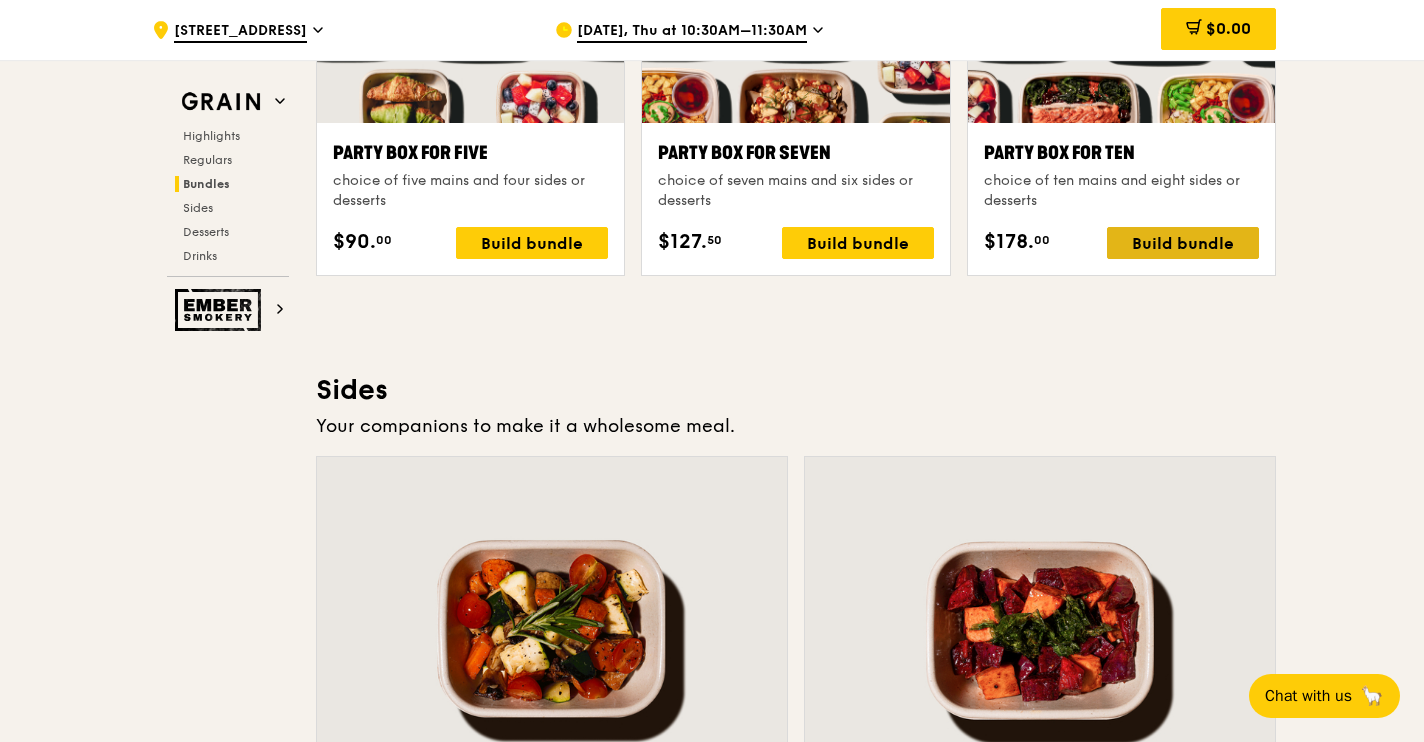 click on "Build bundle" at bounding box center [1183, 243] 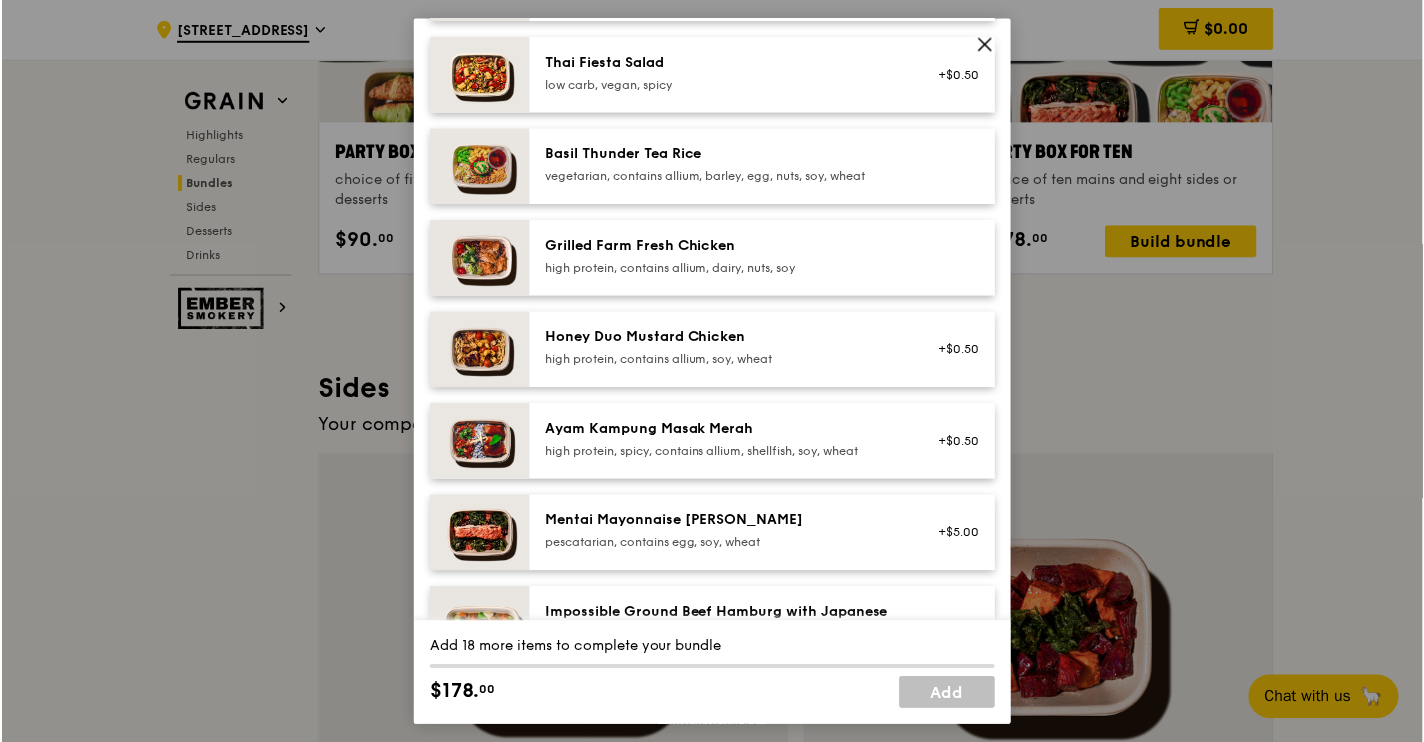 scroll, scrollTop: 0, scrollLeft: 0, axis: both 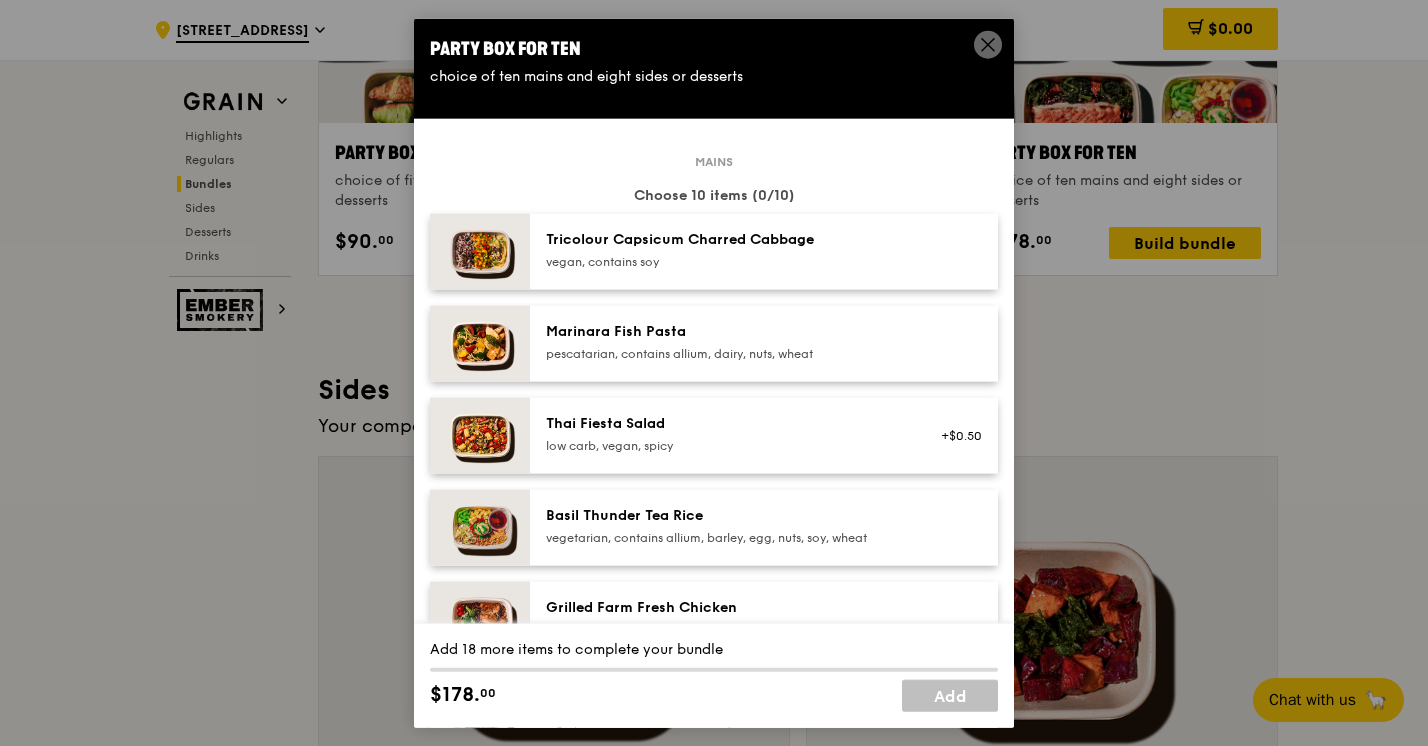 click on "Party Box for Ten
choice of ten mains and eight sides or desserts
Mains
Choose 10 items (0/10)
Tricolour Capsicum Charred Cabbage
vegan, contains soy
Marinara Fish Pasta
pescatarian, contains allium, dairy, nuts, wheat
Thai Fiesta Salad
low carb, vegan, spicy
+$0.50
Basil Thunder Tea Rice
vegetarian, contains allium, barley, egg, nuts, soy, wheat
Grilled Farm Fresh Chicken
high protein, contains allium, dairy, nuts, soy
Honey Duo Mustard Chicken
high protein, contains allium, soy, wheat
+$0.50
Ayam Kampung Masak Merah
high protein, spicy, contains allium, shellfish, soy, wheat
+$0.50
Mentai Mayonnaise Aburi Salmon
pescatarian, contains egg, soy, wheat
+$5.00
Impossible Ground Beef Hamburg with Japanese Curry" at bounding box center (714, 373) 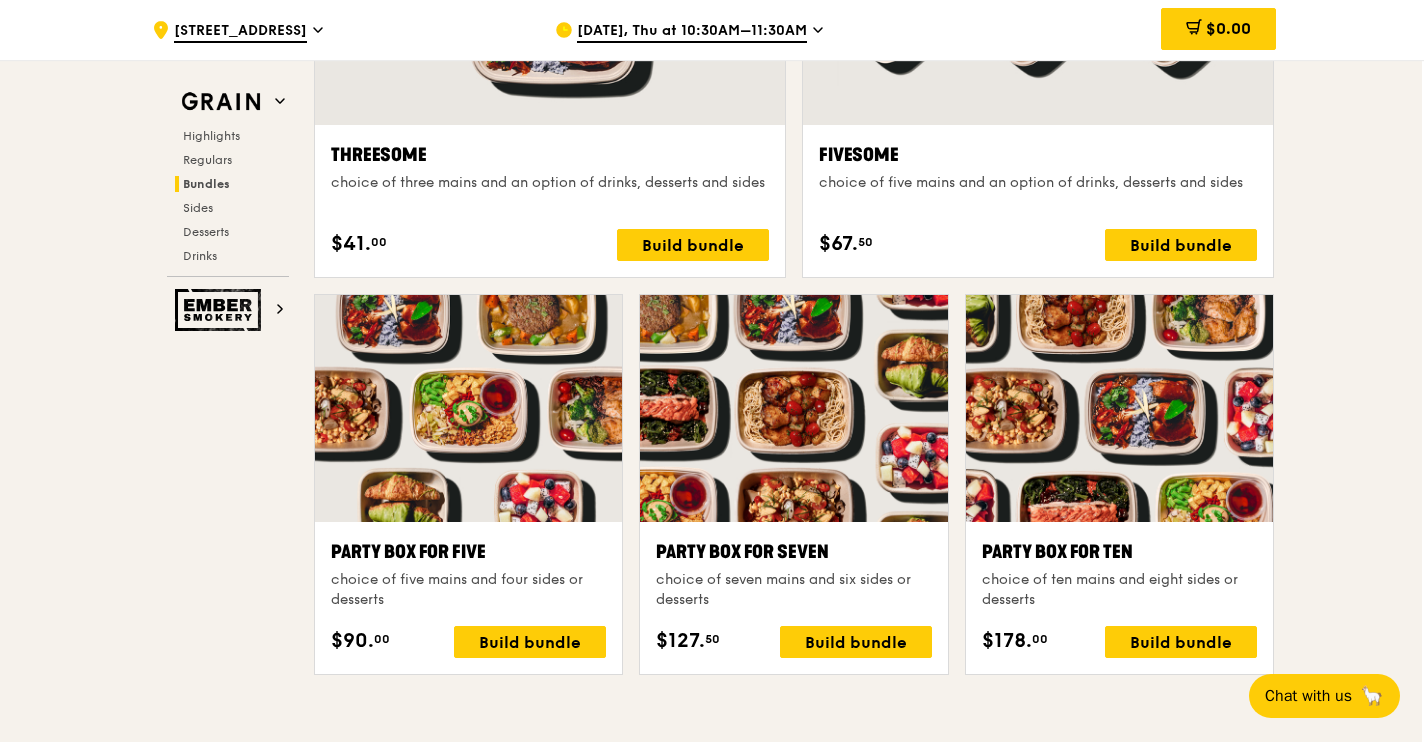 scroll, scrollTop: 3830, scrollLeft: 2, axis: both 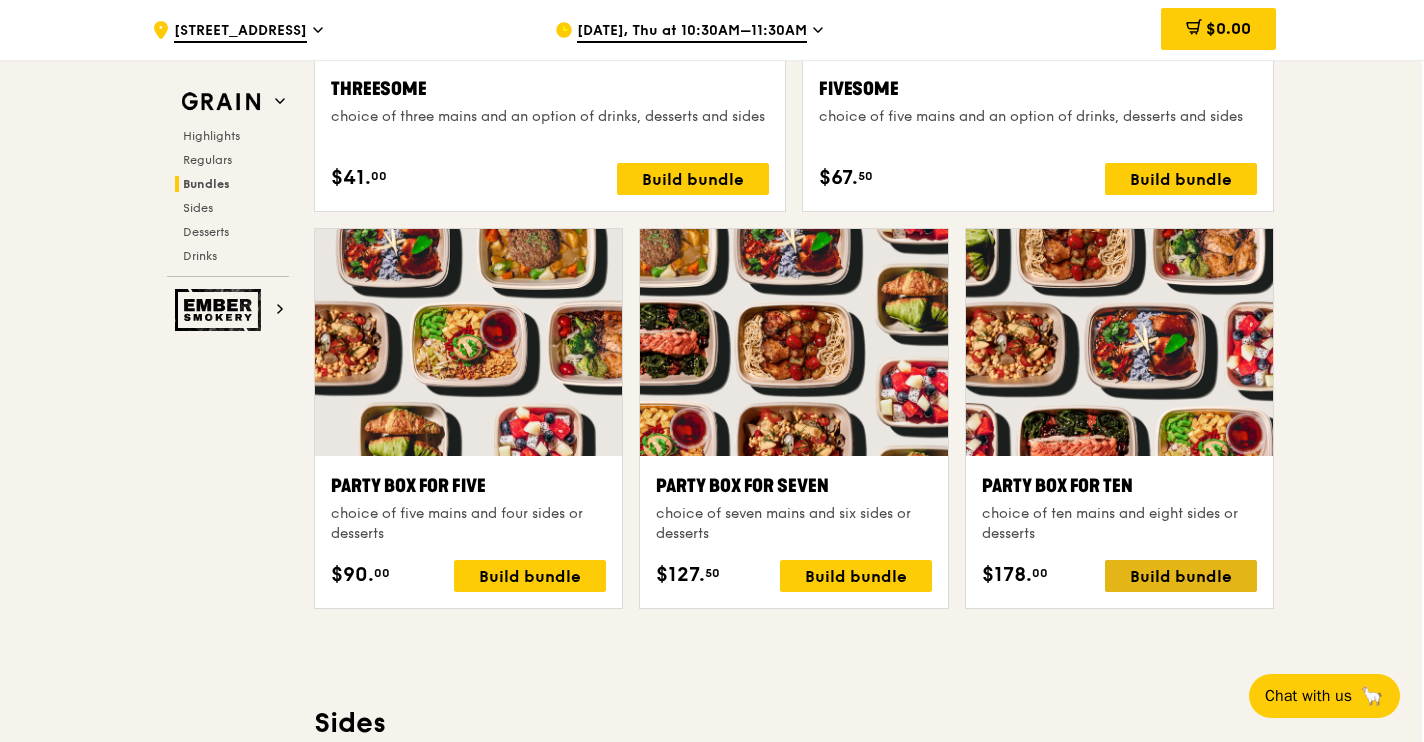 click on "Build bundle" at bounding box center [1181, 576] 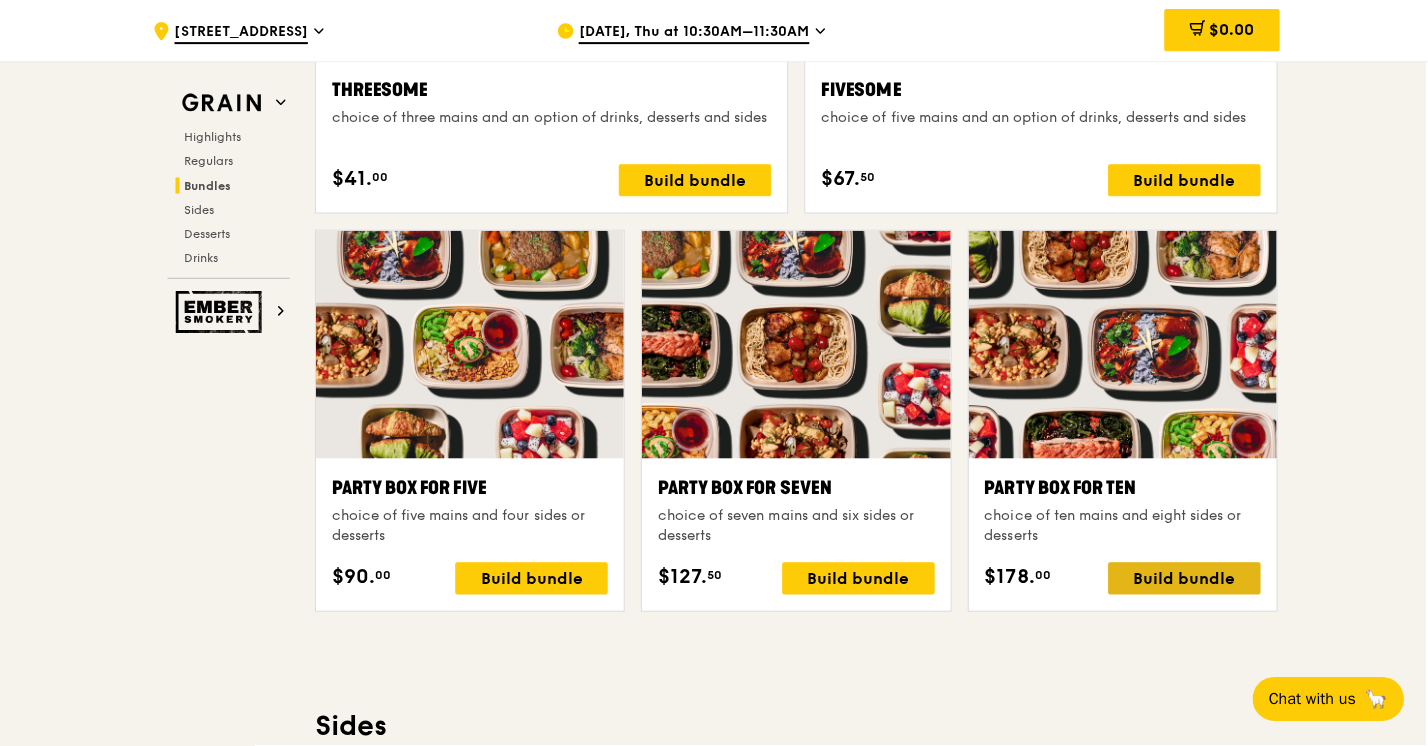scroll, scrollTop: 3830, scrollLeft: 0, axis: vertical 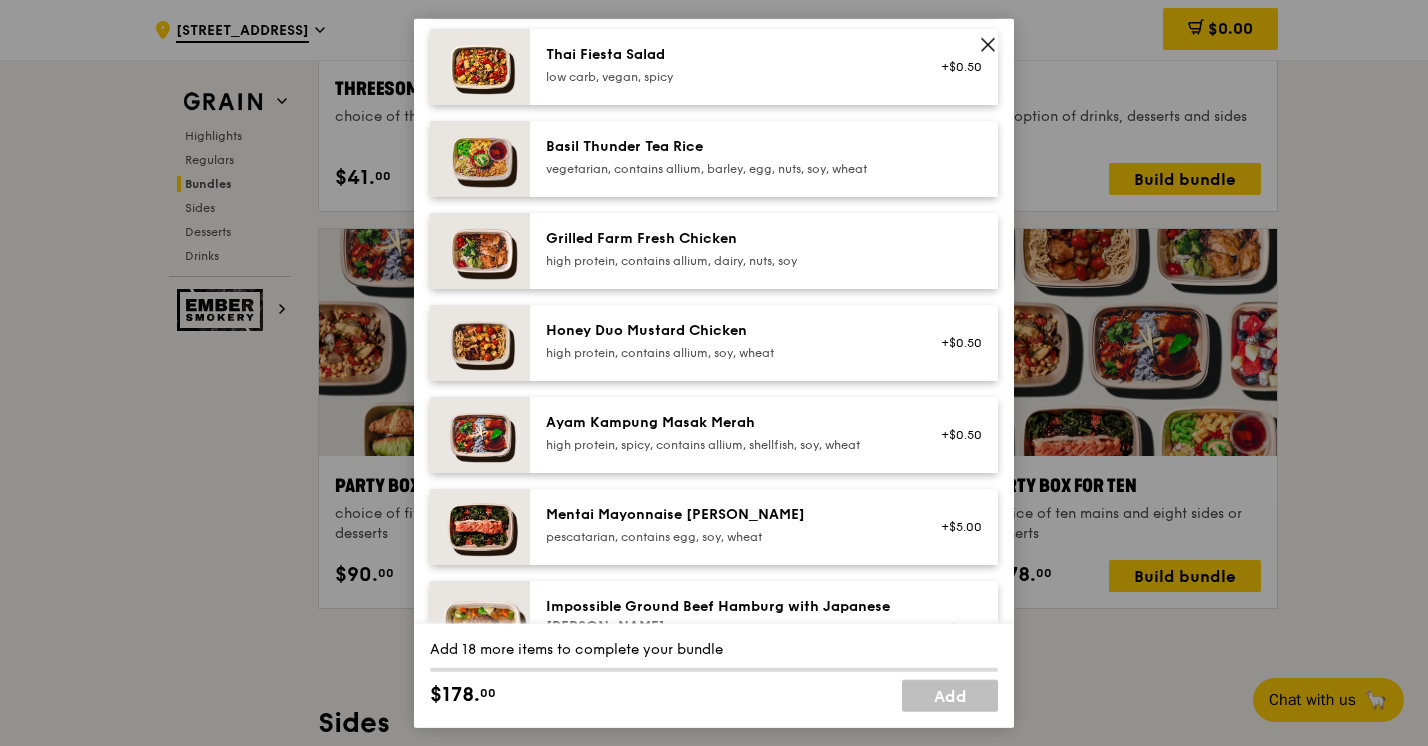 click on "Party Box for Ten
choice of ten mains and eight sides or desserts
Mains
Choose 10 items (0/10)
Tricolour Capsicum Charred Cabbage
vegan, contains soy
Marinara Fish Pasta
pescatarian, contains allium, dairy, nuts, wheat
Thai Fiesta Salad
low carb, vegan, spicy
+$0.50
Basil Thunder Tea Rice
vegetarian, contains allium, barley, egg, nuts, soy, wheat
Grilled Farm Fresh Chicken
high protein, contains allium, dairy, nuts, soy
Honey Duo Mustard Chicken
high protein, contains allium, soy, wheat
+$0.50
Ayam Kampung Masak Merah
high protein, spicy, contains allium, shellfish, soy, wheat
+$0.50
Mentai Mayonnaise Aburi Salmon
pescatarian, contains egg, soy, wheat
+$5.00
Impossible Ground Beef Hamburg with Japanese Curry" at bounding box center (714, 373) 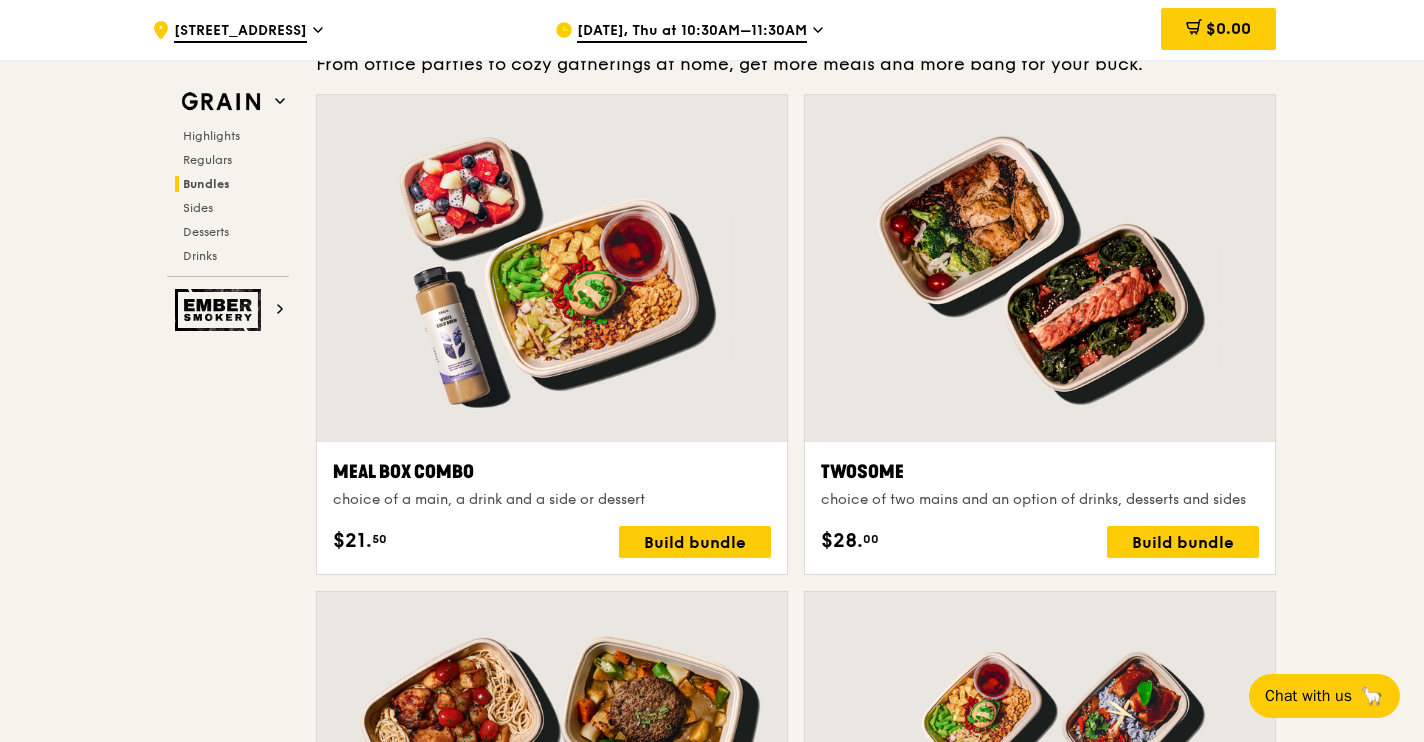 scroll, scrollTop: 2946, scrollLeft: 0, axis: vertical 